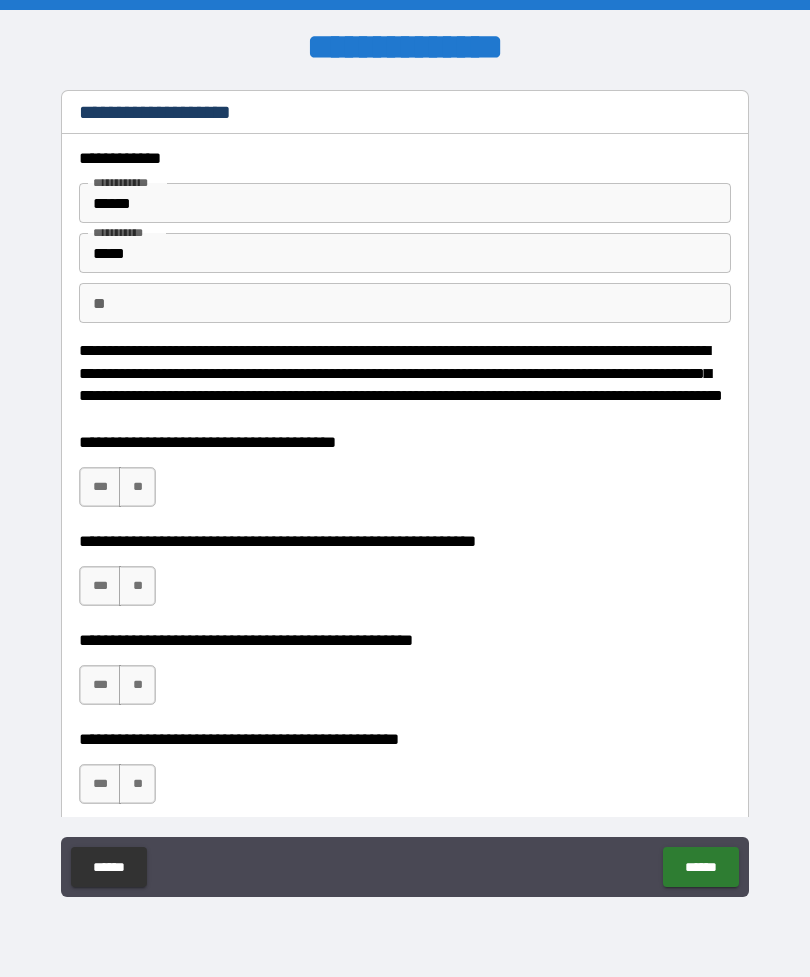scroll, scrollTop: 0, scrollLeft: 0, axis: both 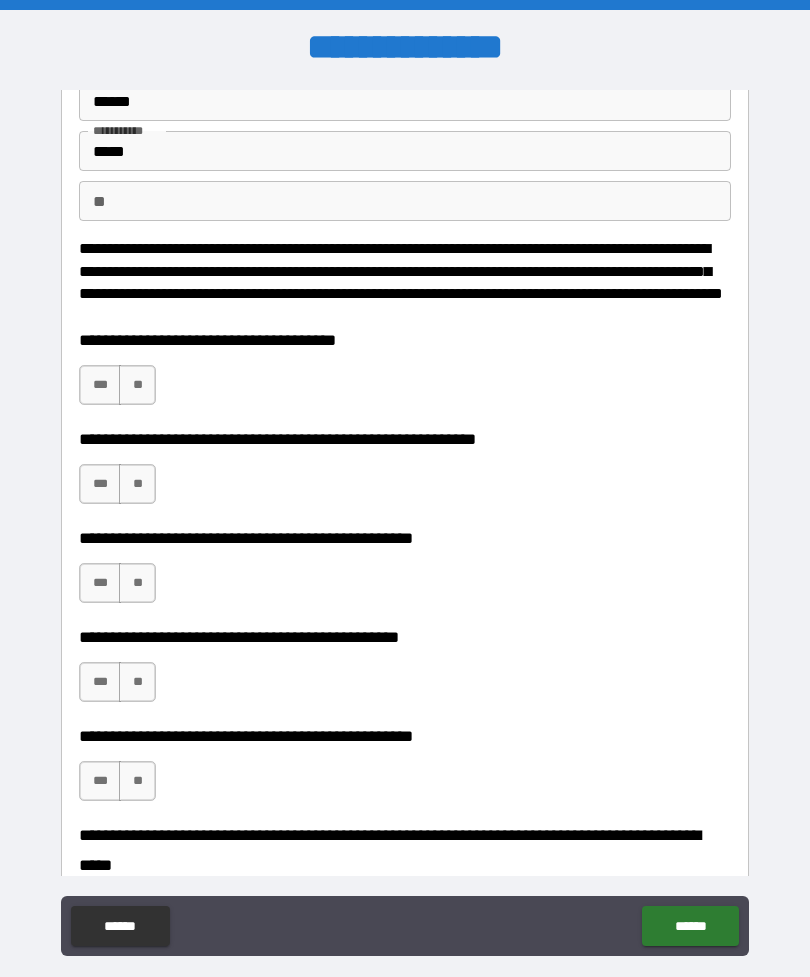 click on "**" at bounding box center [137, 385] 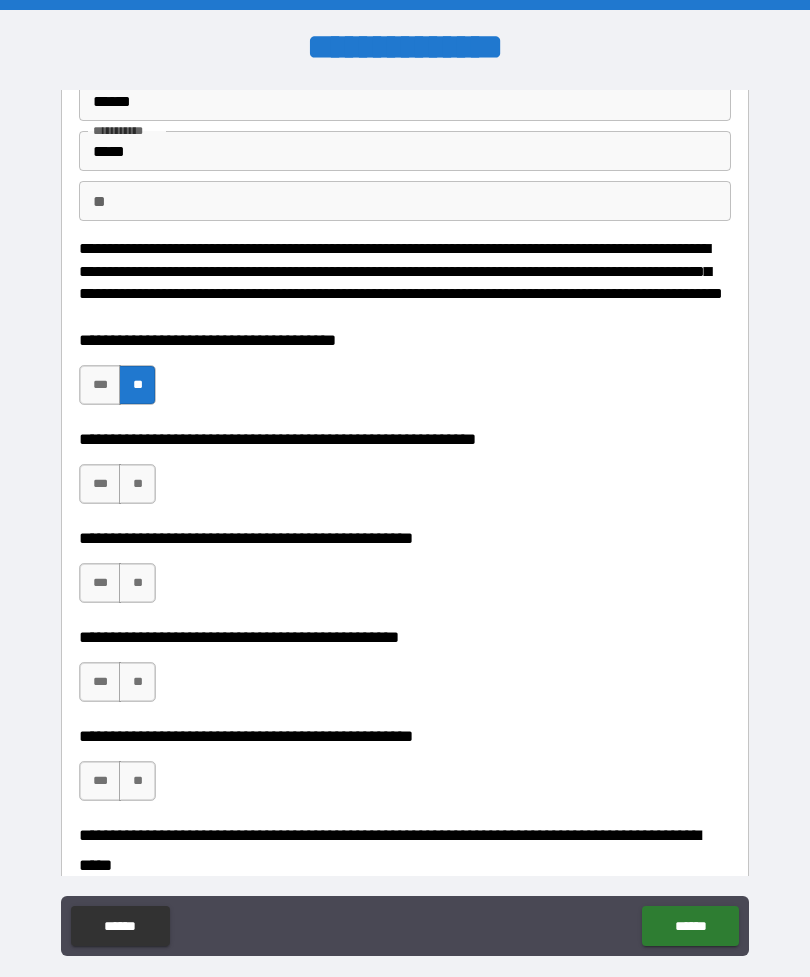 click on "**" at bounding box center (137, 484) 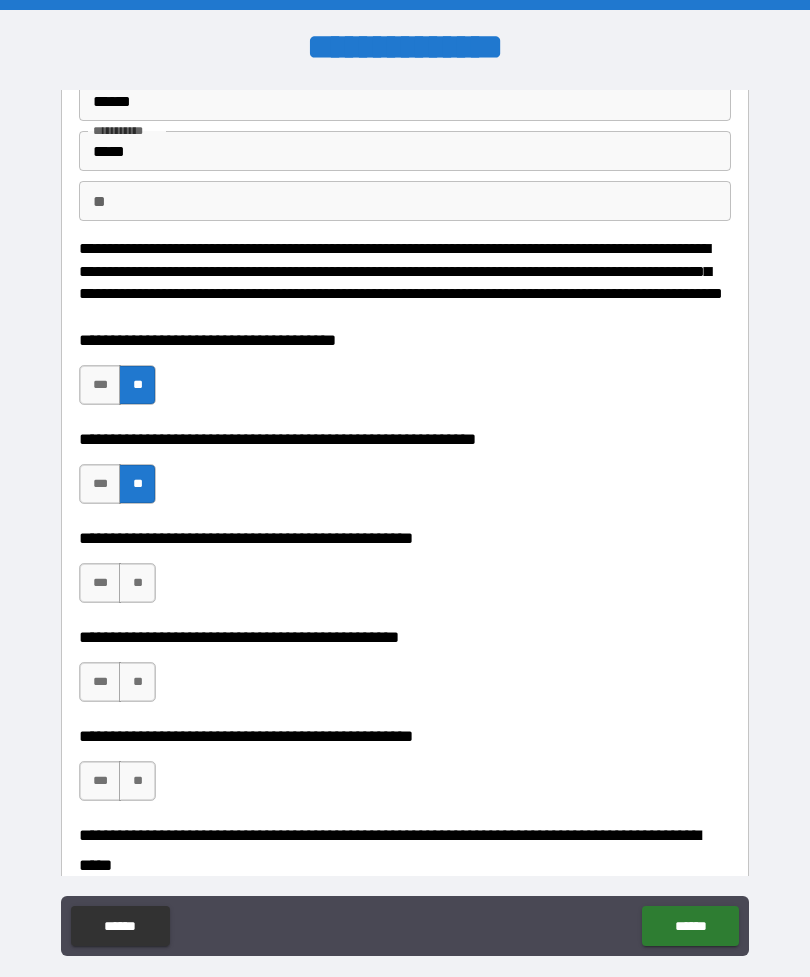 click on "**" at bounding box center [137, 583] 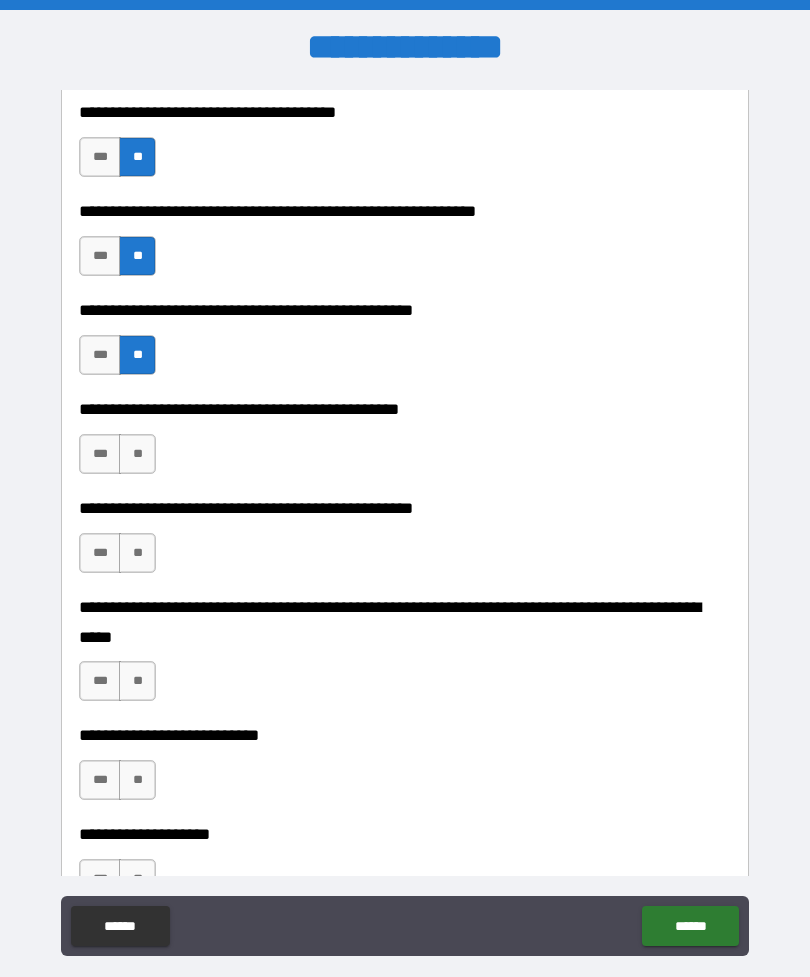 scroll, scrollTop: 378, scrollLeft: 0, axis: vertical 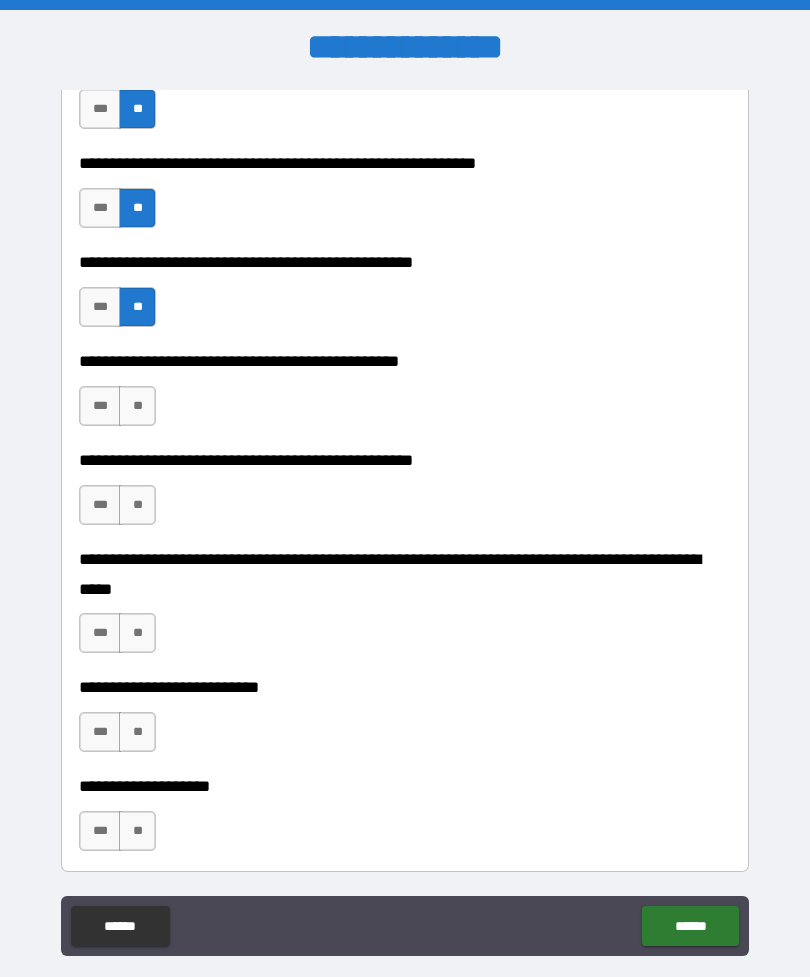 click on "**" at bounding box center (137, 406) 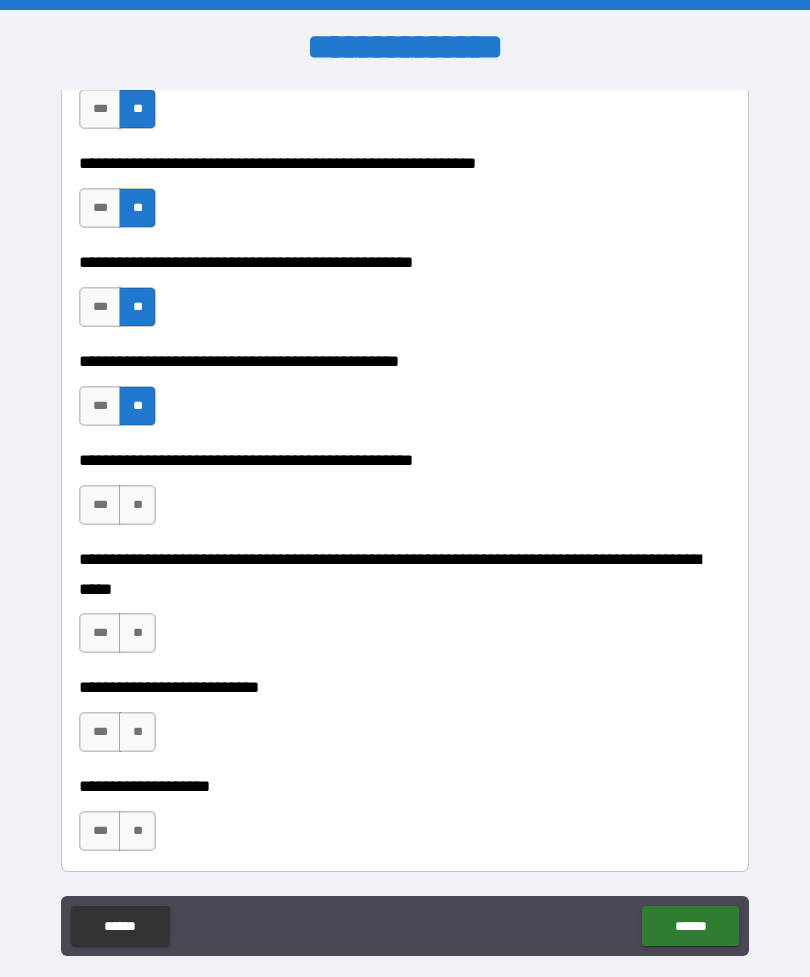 click on "**" at bounding box center [137, 505] 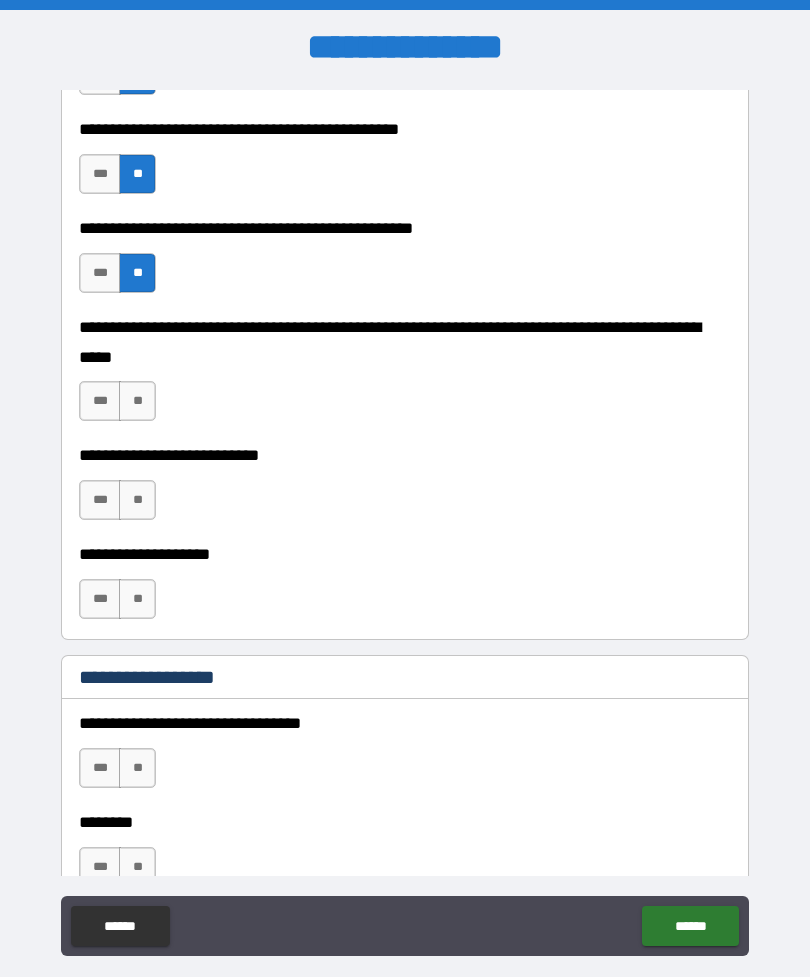 scroll, scrollTop: 623, scrollLeft: 0, axis: vertical 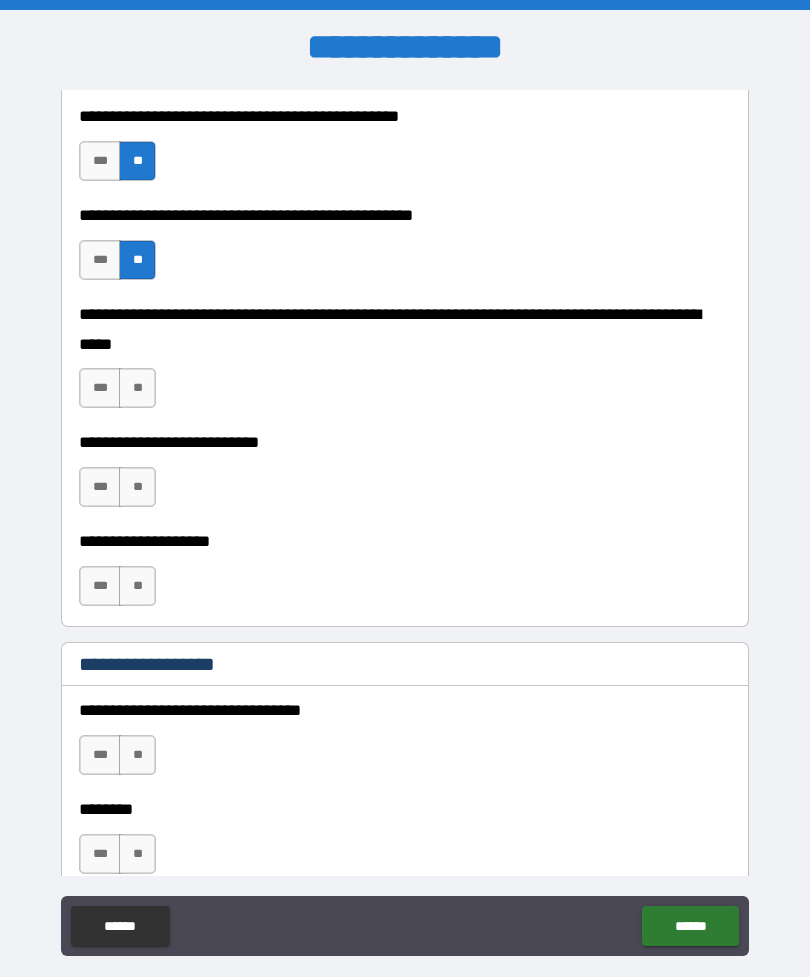 click on "**" at bounding box center [137, 388] 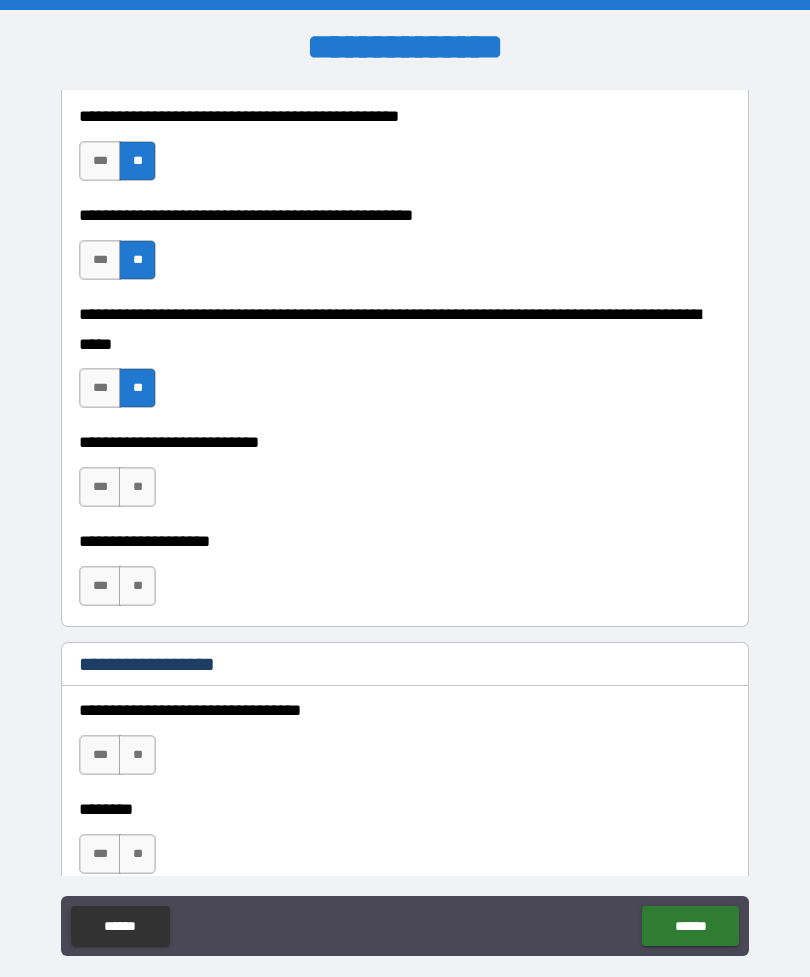 click on "**********" at bounding box center (405, 442) 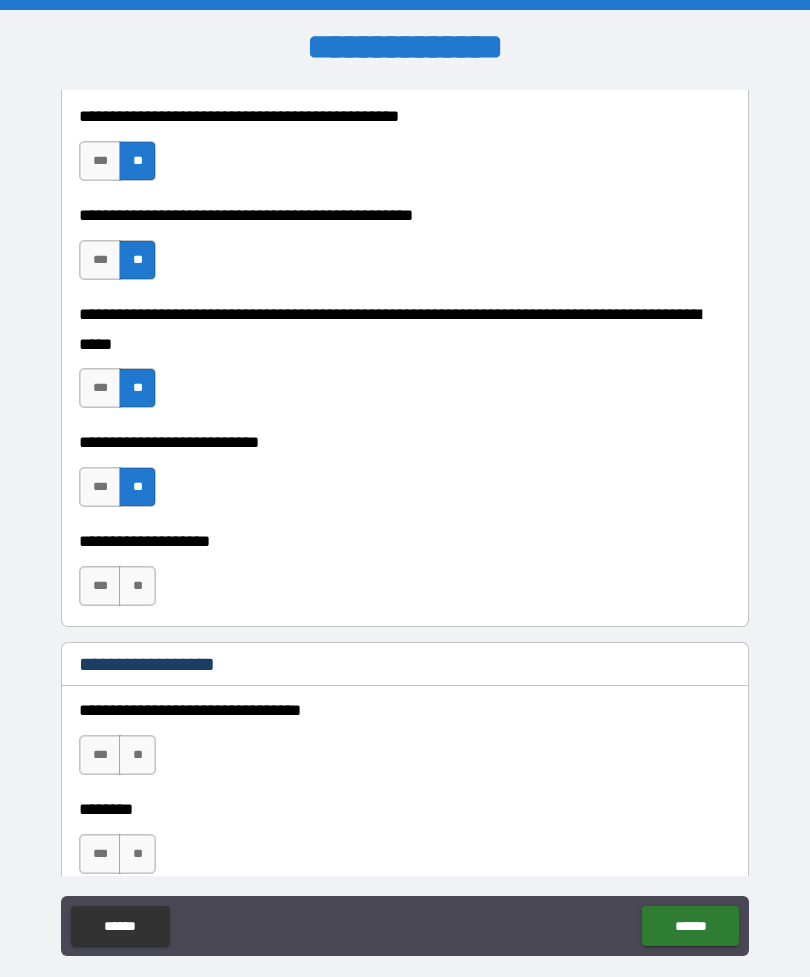 click on "**" at bounding box center (137, 586) 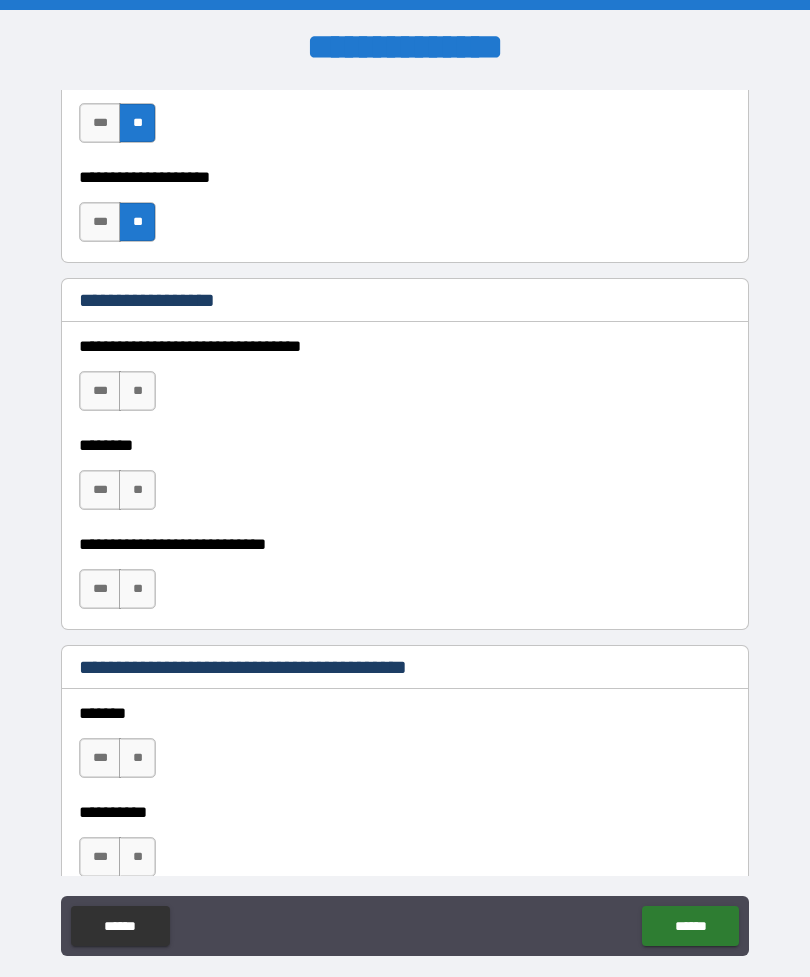 scroll, scrollTop: 986, scrollLeft: 0, axis: vertical 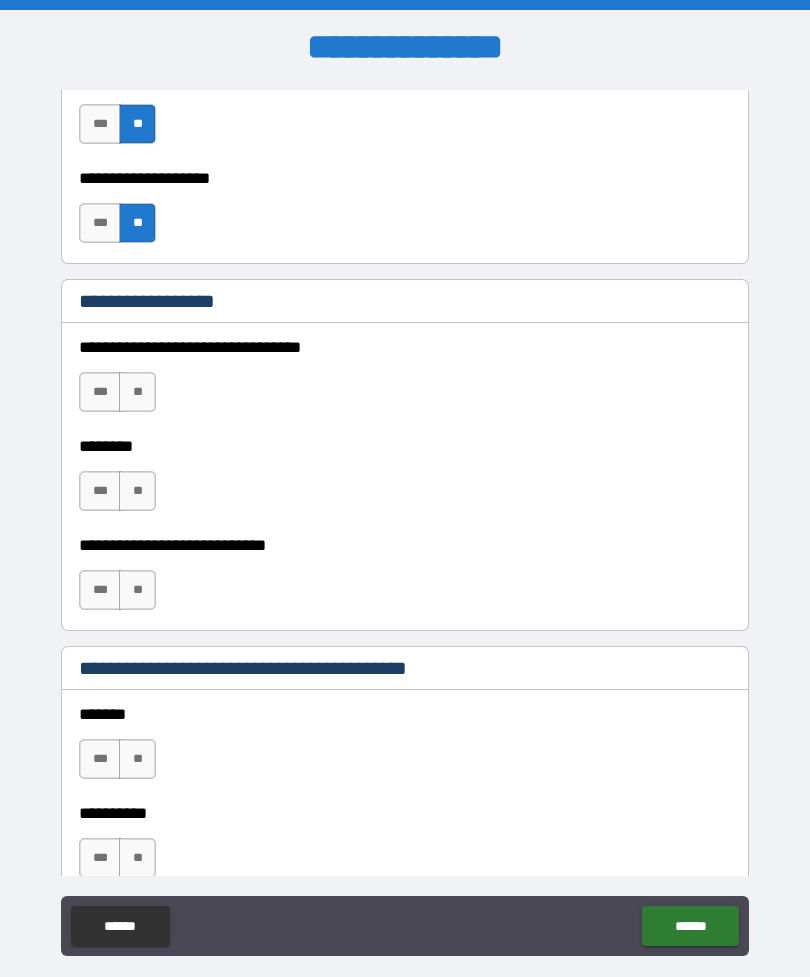 click on "**" at bounding box center (137, 392) 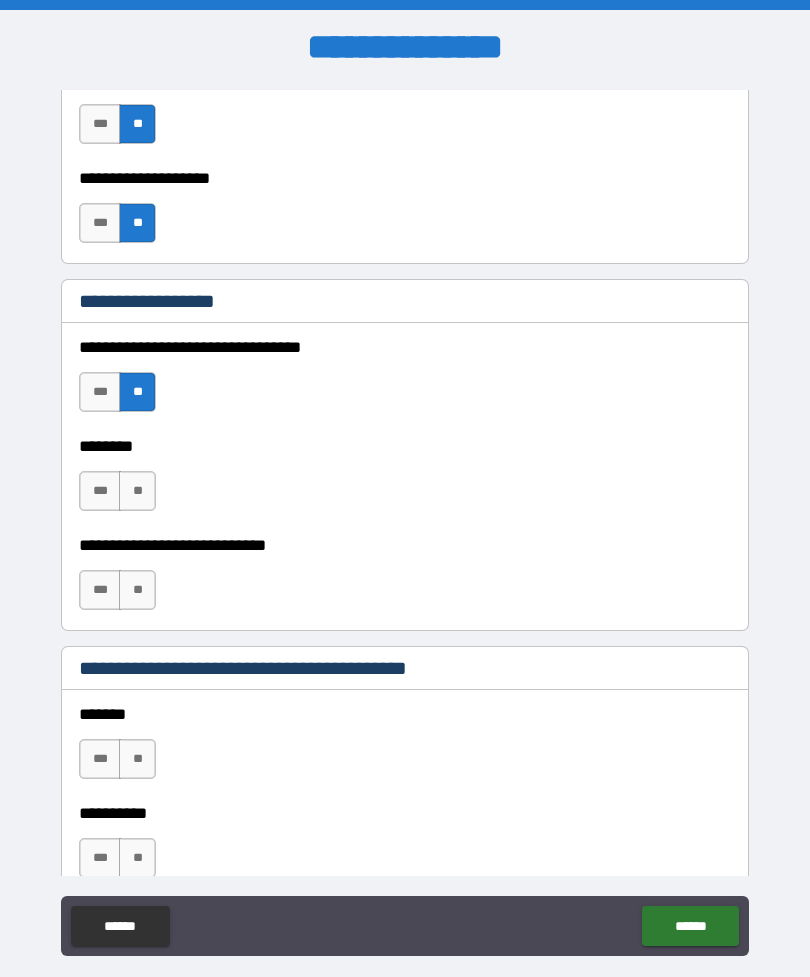click on "**" at bounding box center (137, 491) 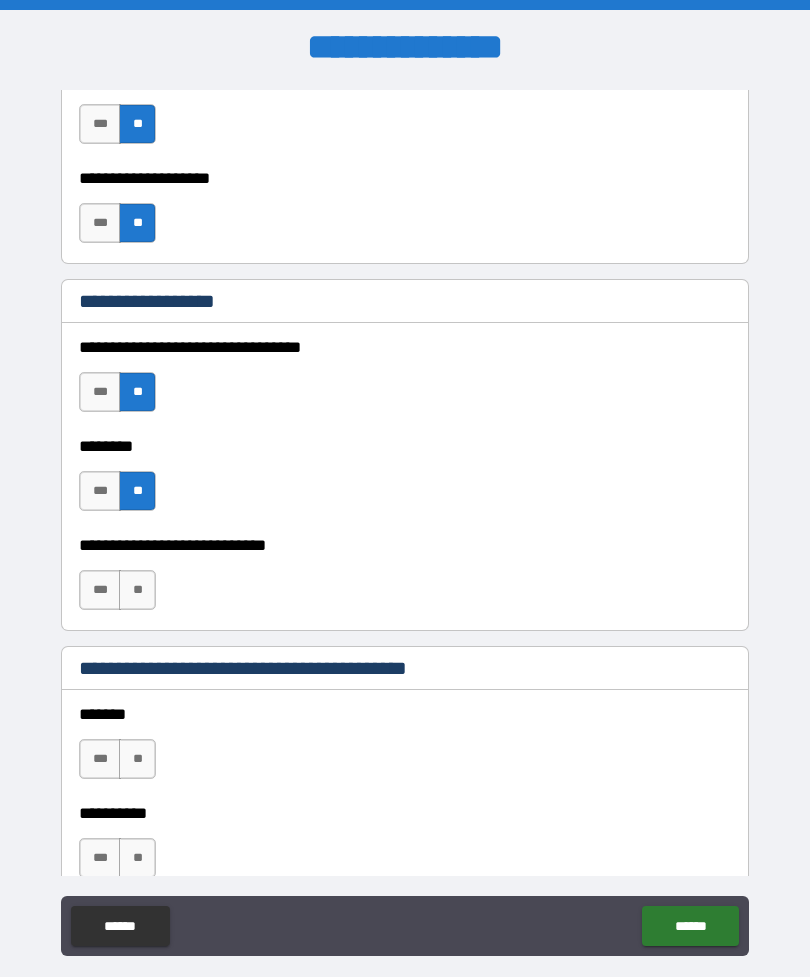 click on "**" at bounding box center [137, 590] 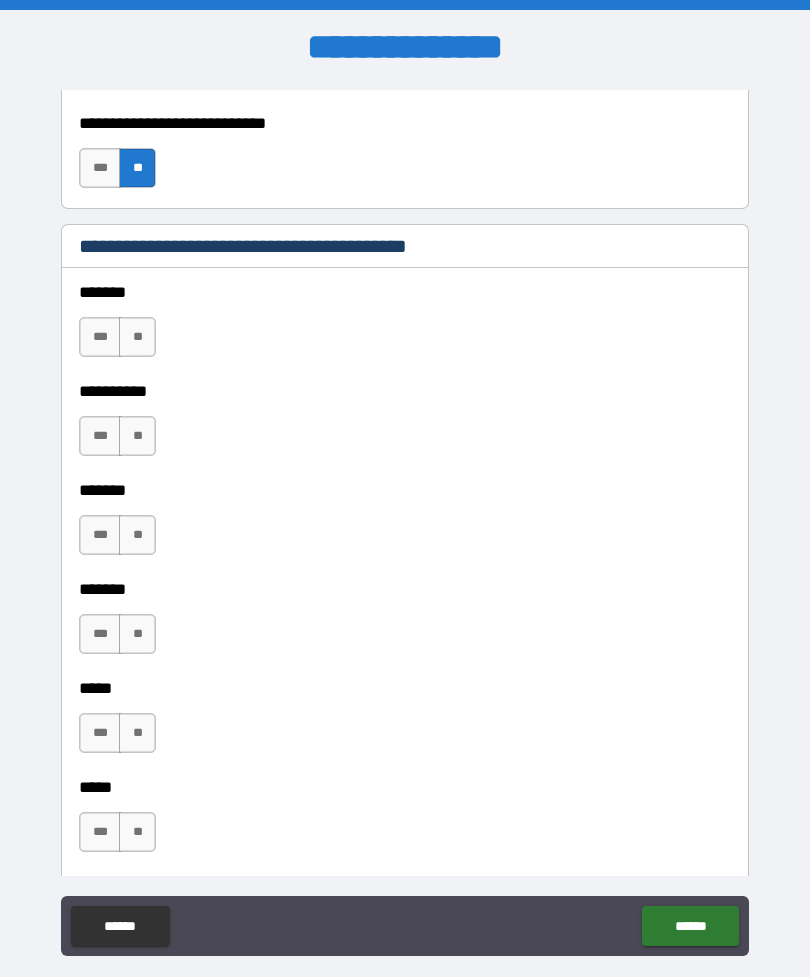 scroll, scrollTop: 1438, scrollLeft: 0, axis: vertical 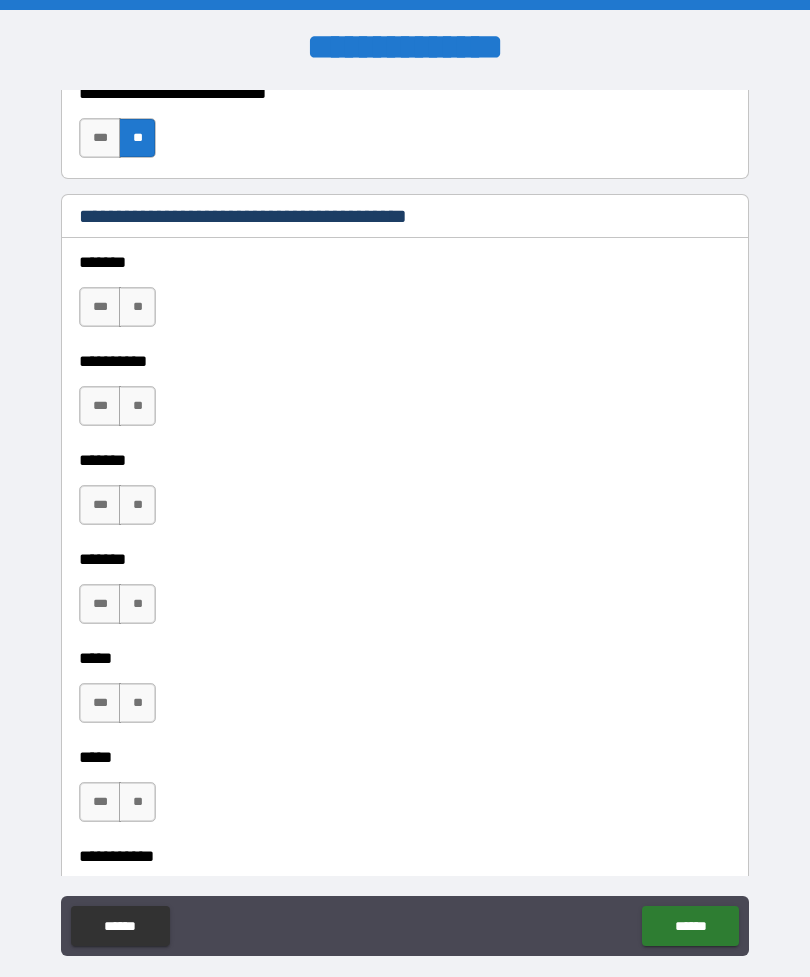 click on "**" at bounding box center (137, 307) 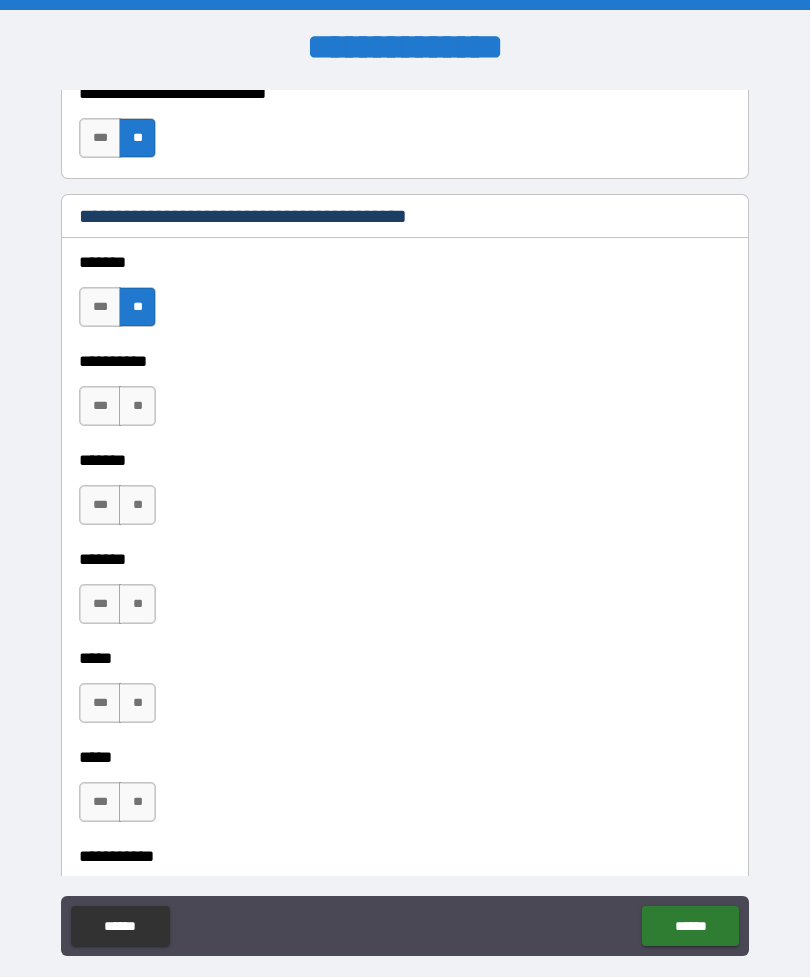 click on "**" at bounding box center (137, 406) 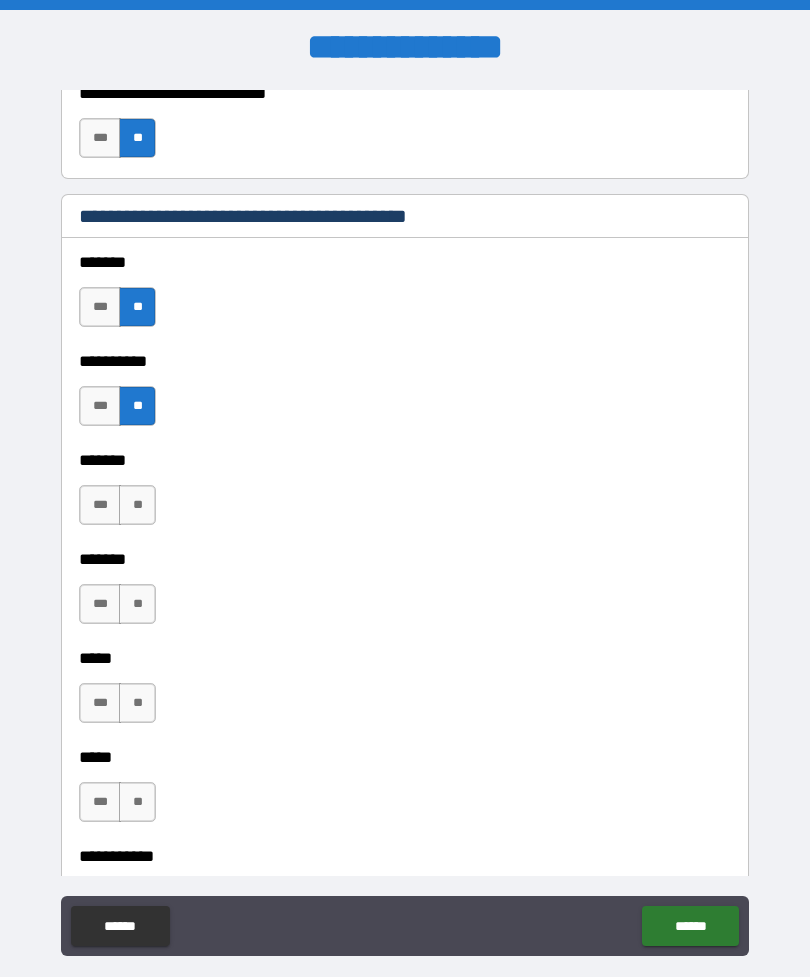 click on "**" at bounding box center [137, 505] 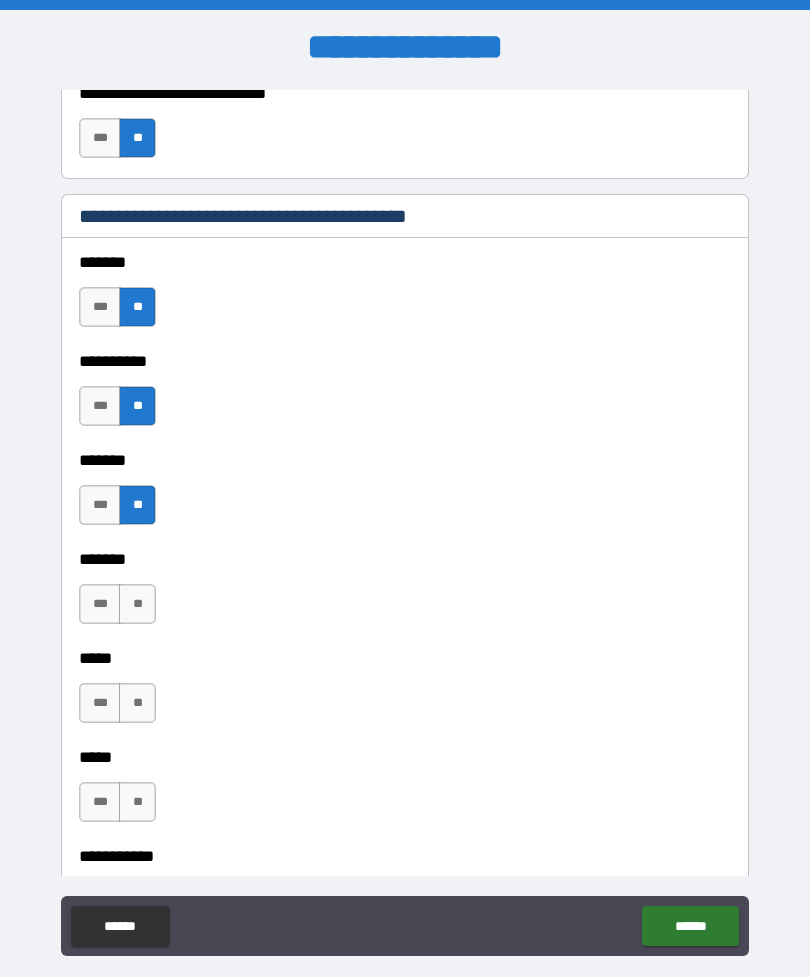 click on "**" at bounding box center (137, 604) 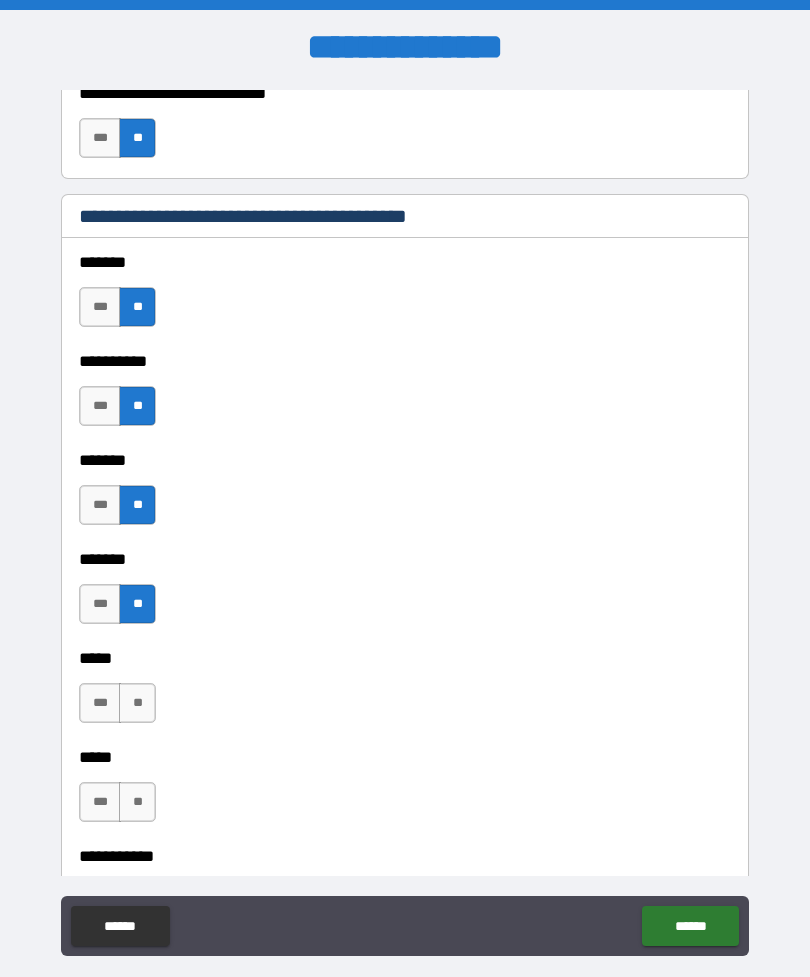 click on "**" at bounding box center [137, 703] 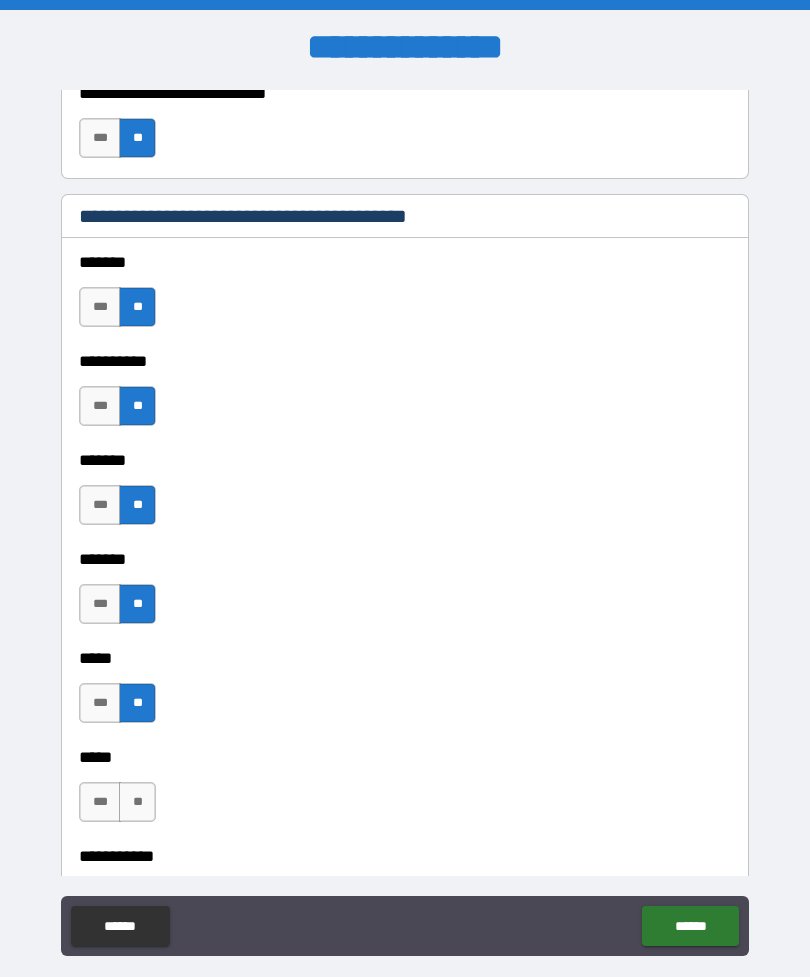 click on "**" at bounding box center (137, 802) 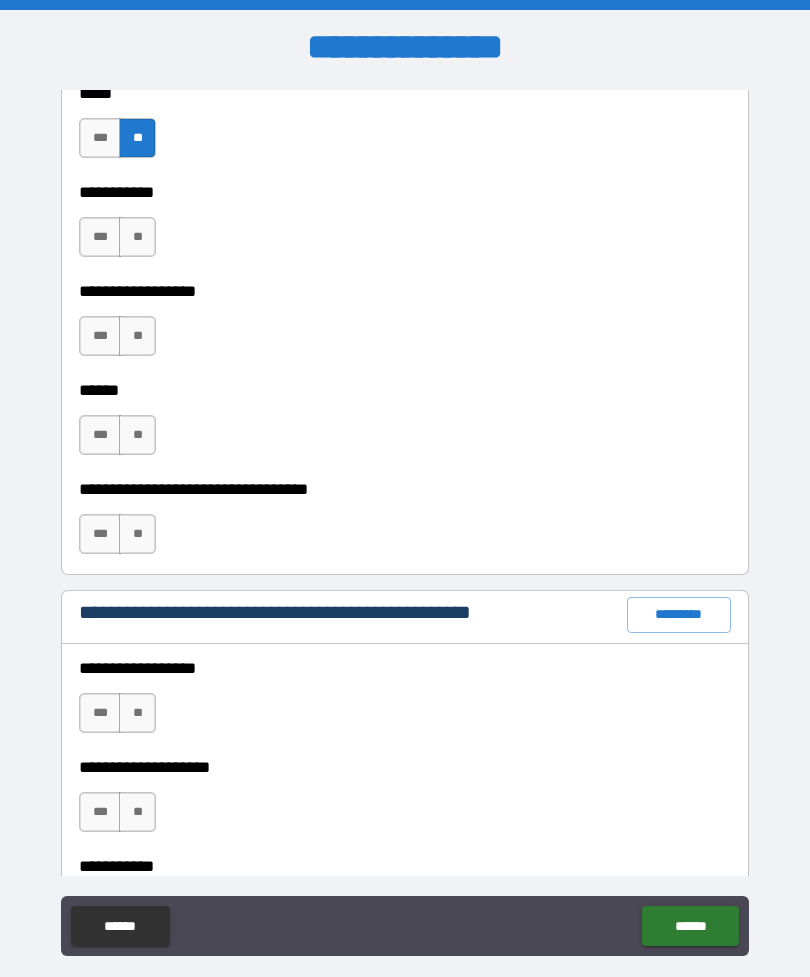 scroll, scrollTop: 2103, scrollLeft: 0, axis: vertical 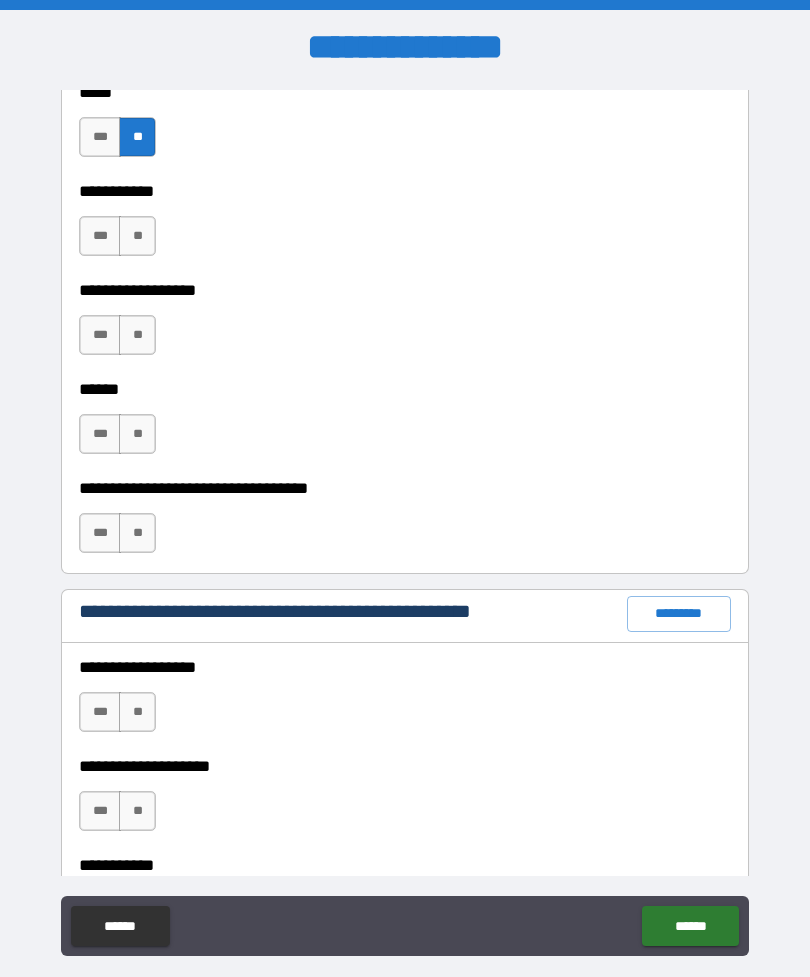 click on "**" at bounding box center (137, 236) 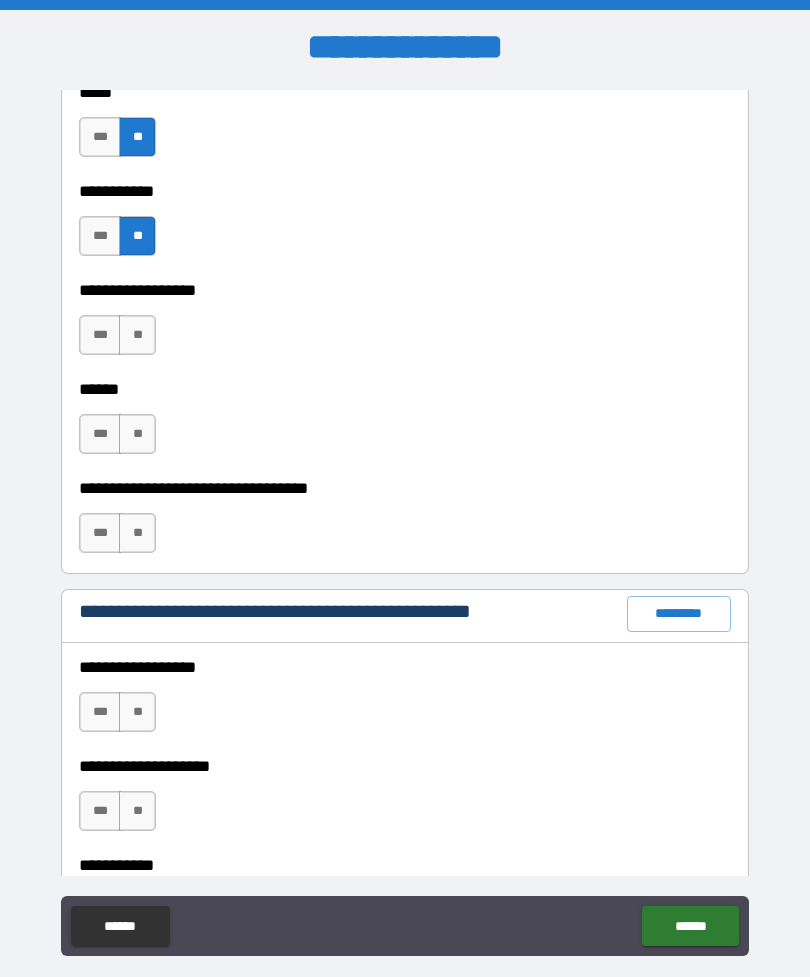 click on "**" at bounding box center [137, 335] 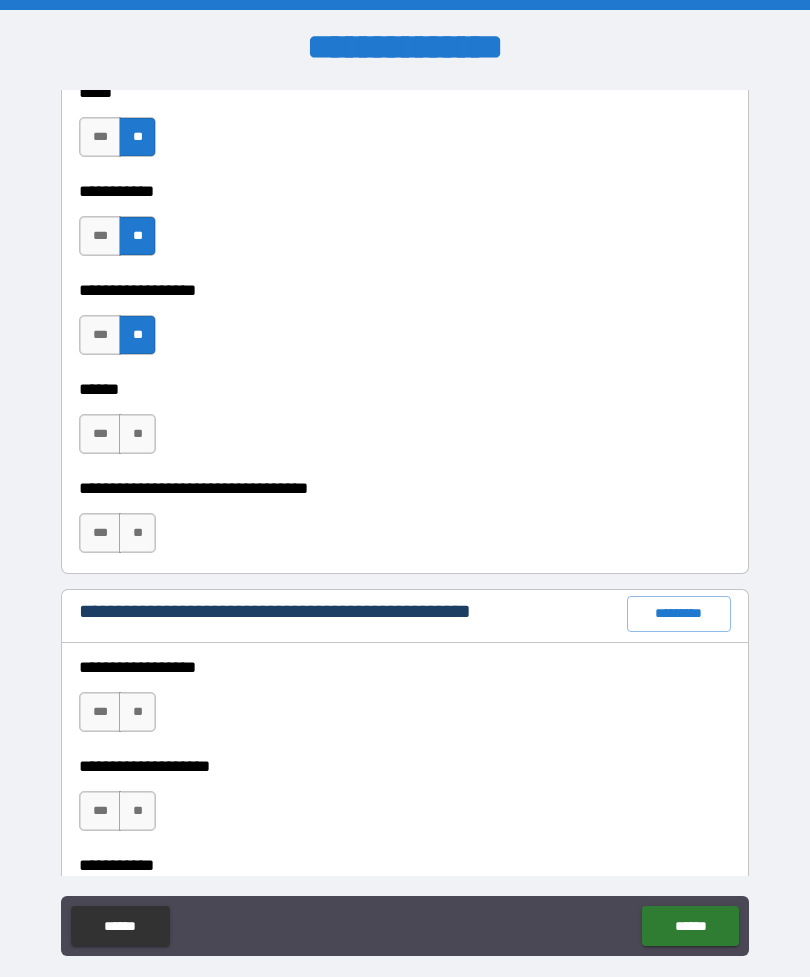click on "**" at bounding box center (137, 434) 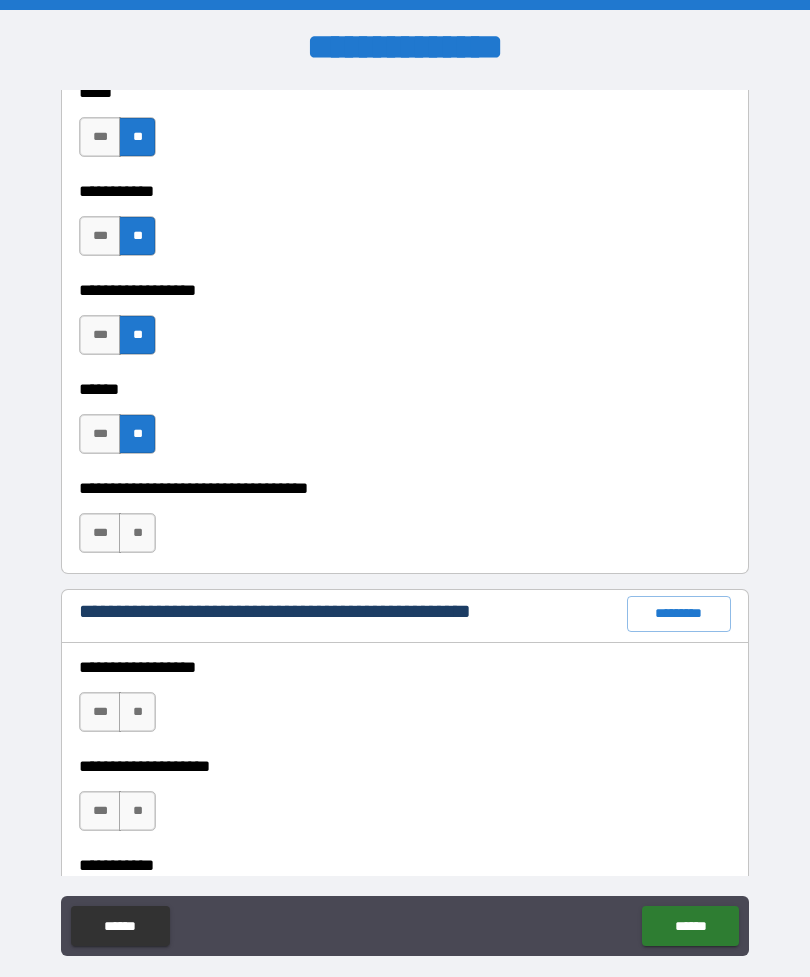 click on "**" at bounding box center [137, 533] 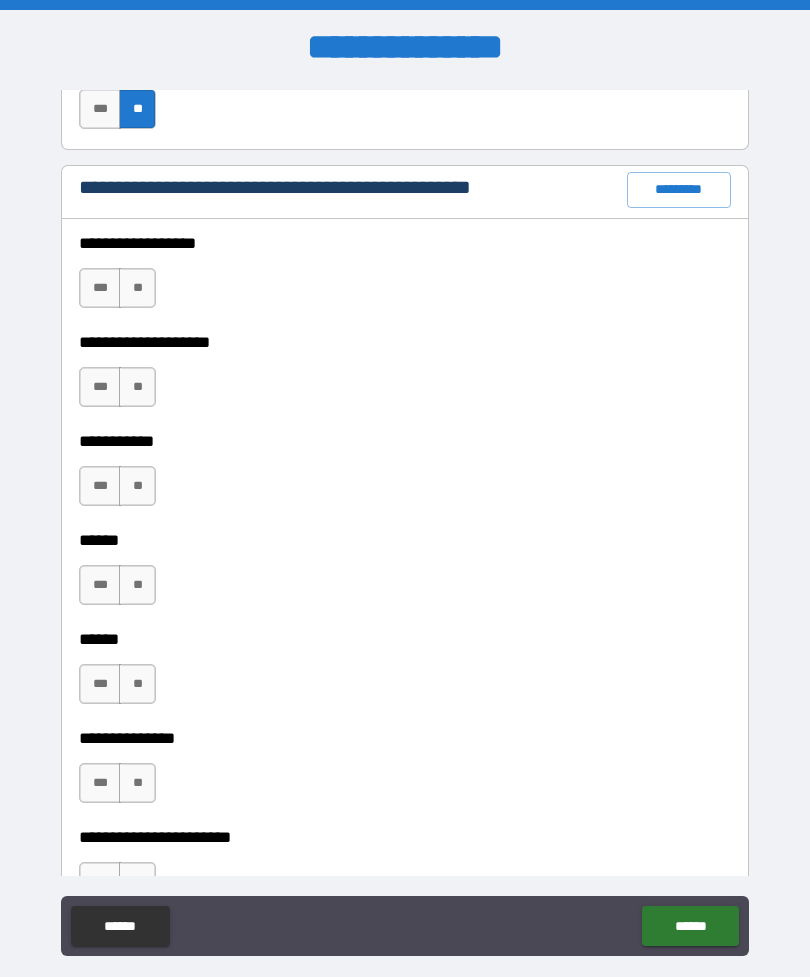 scroll, scrollTop: 2530, scrollLeft: 0, axis: vertical 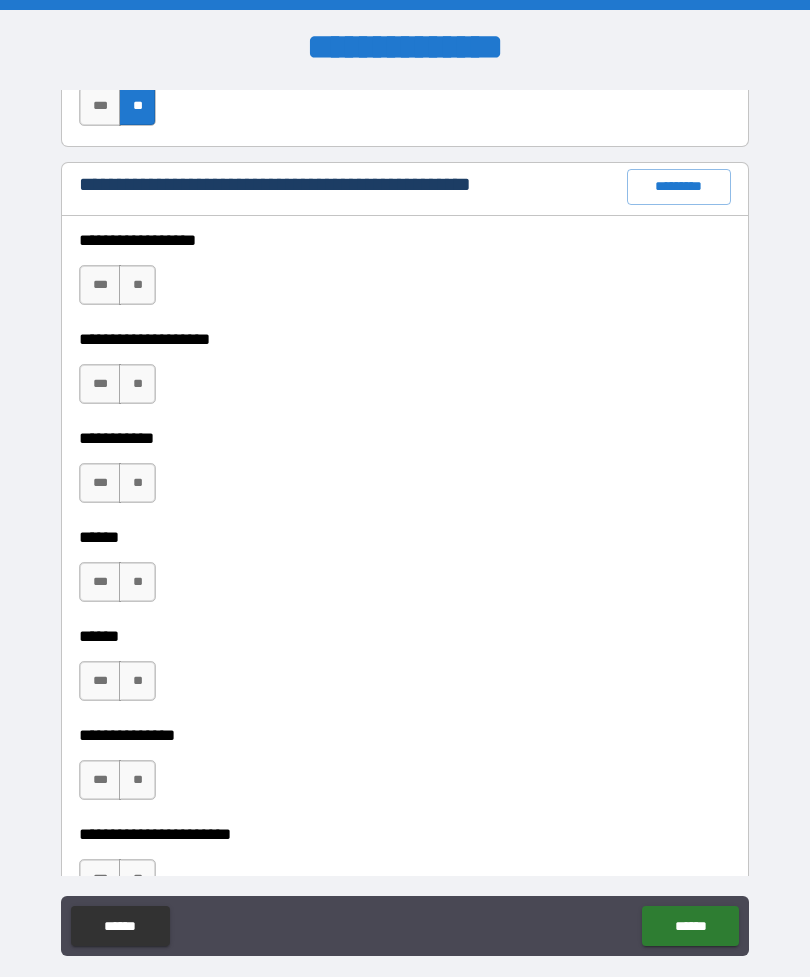 click on "**" at bounding box center [137, 285] 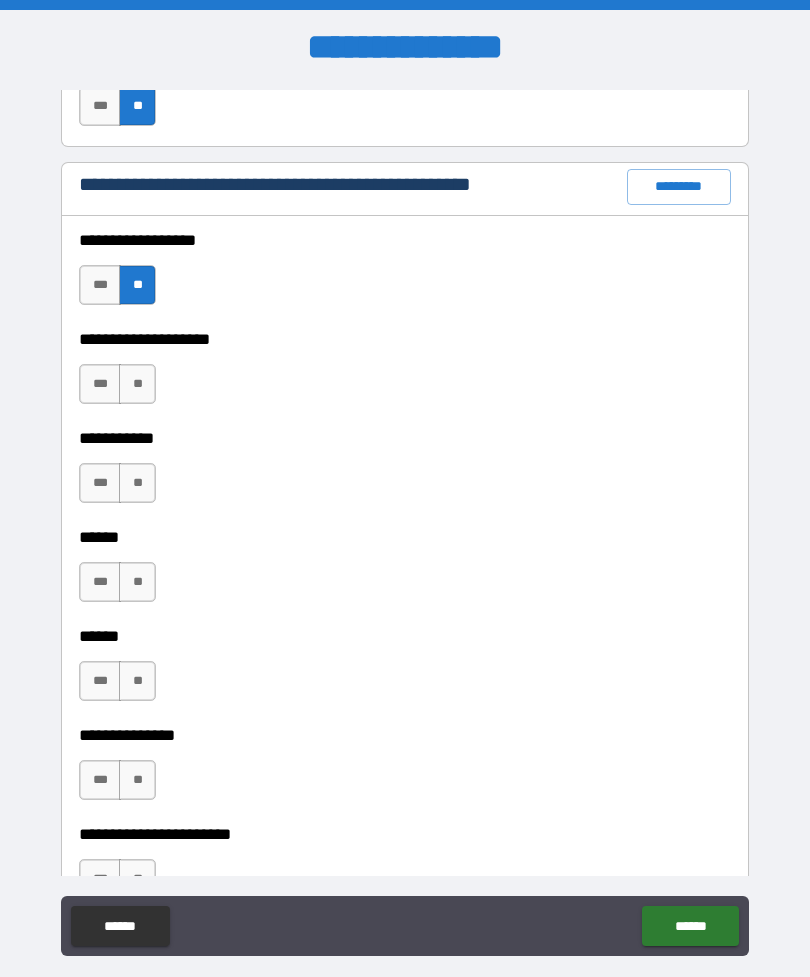 click on "**" at bounding box center [137, 384] 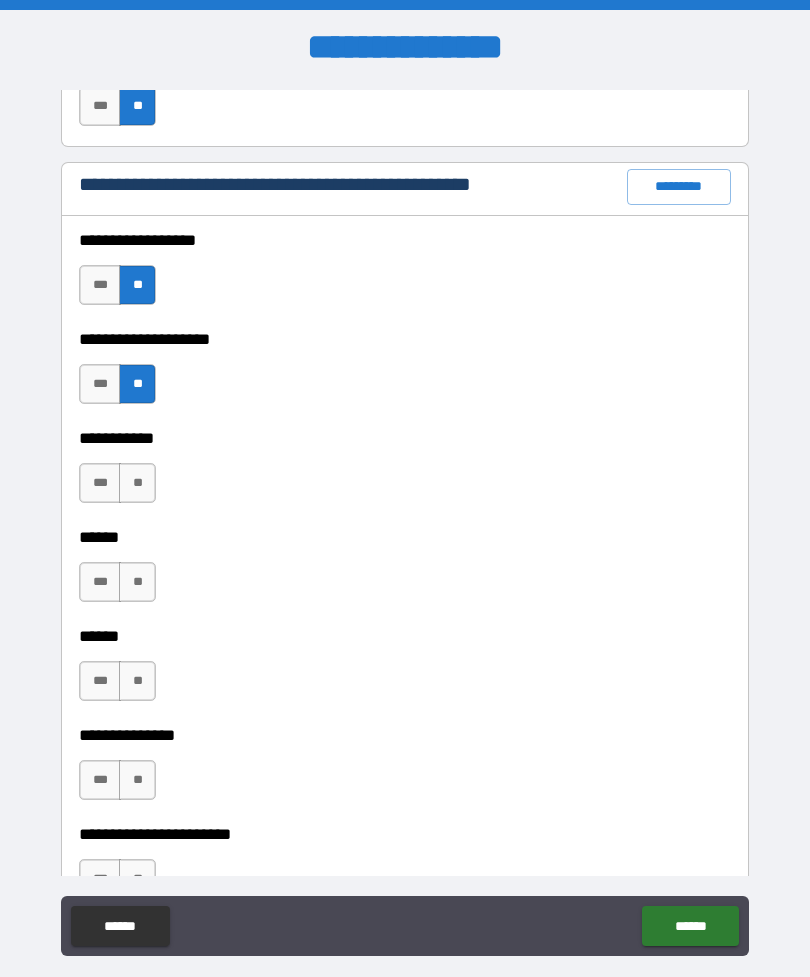 click on "**" at bounding box center (137, 483) 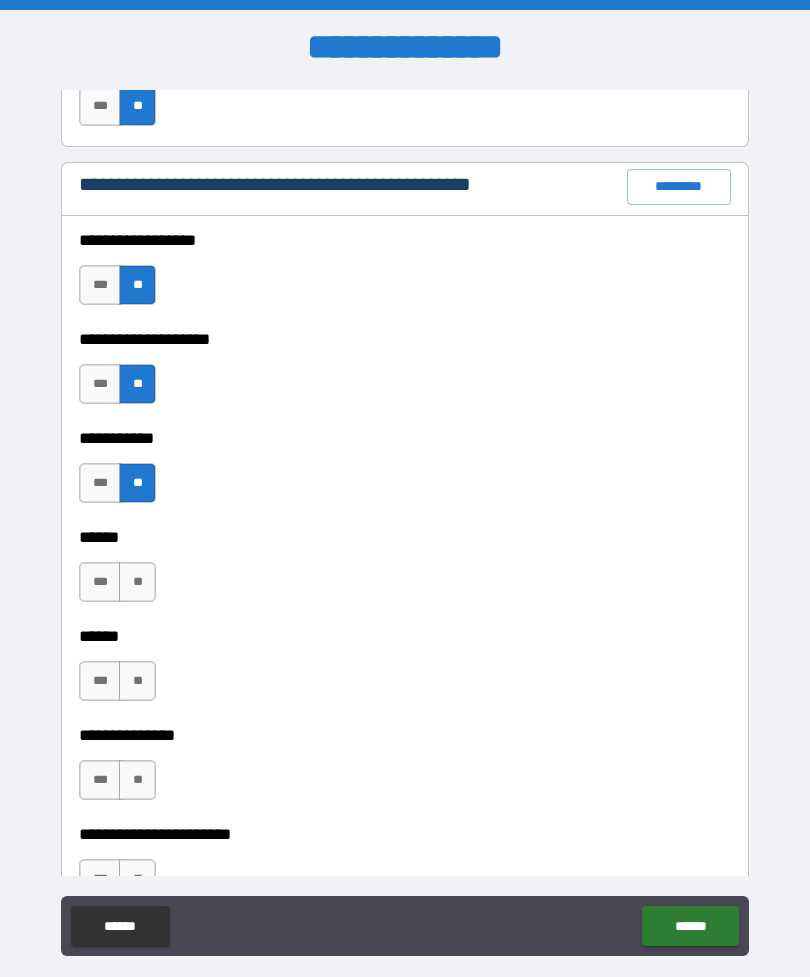 click on "**" at bounding box center [137, 582] 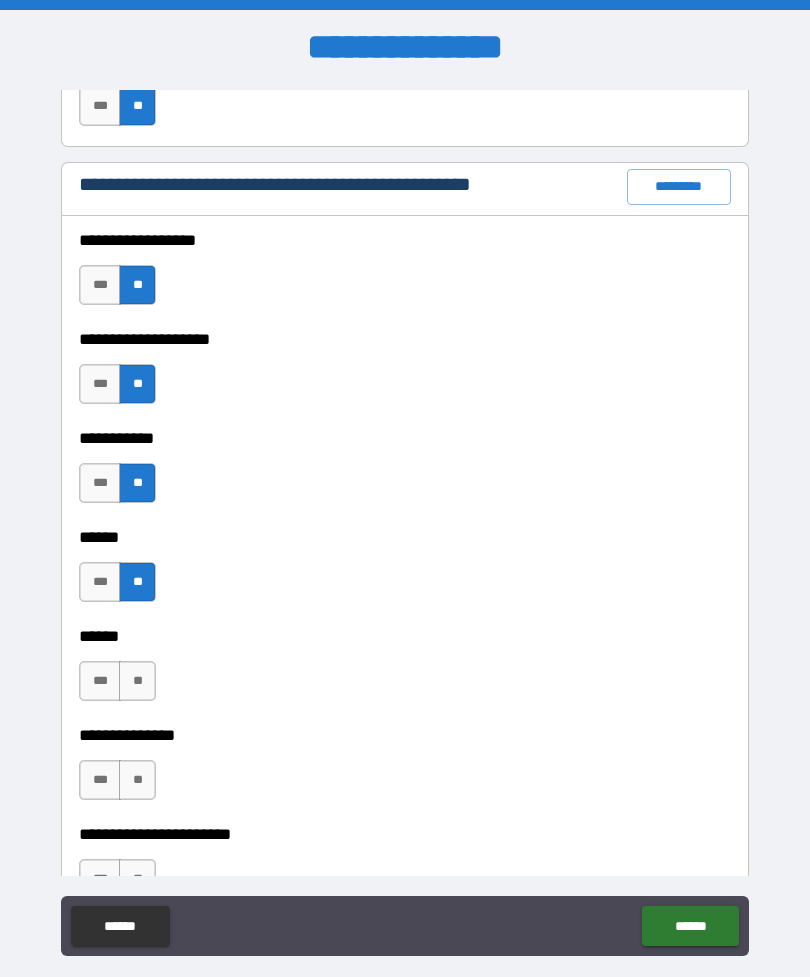 click on "*********" at bounding box center [679, 187] 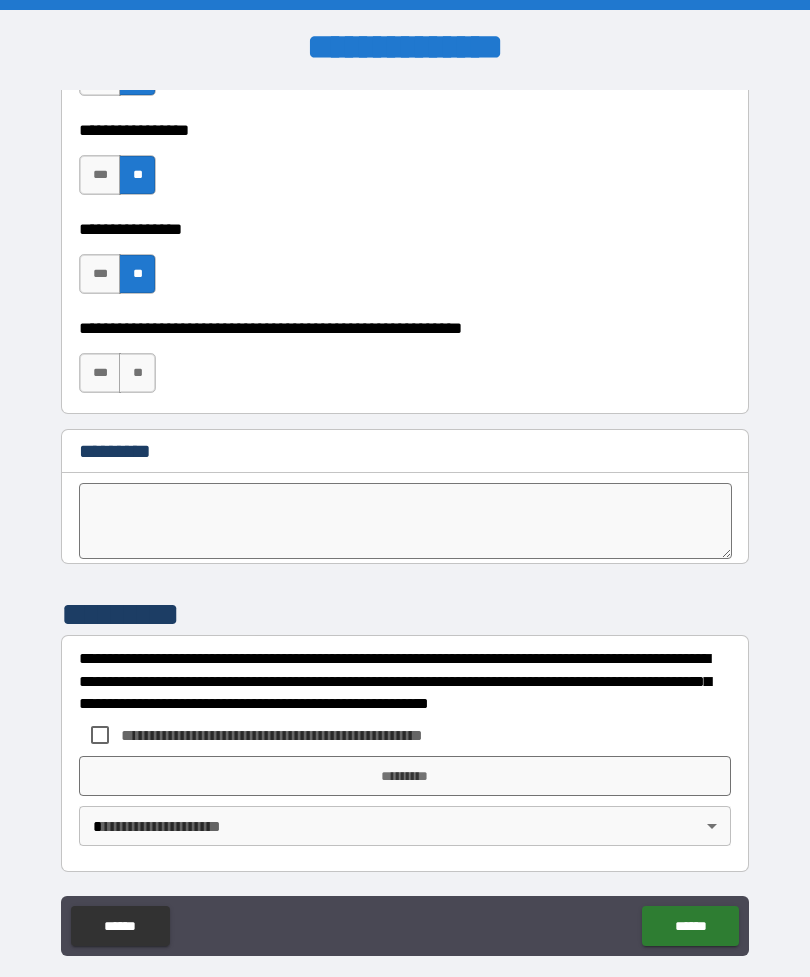 scroll, scrollTop: 10064, scrollLeft: 0, axis: vertical 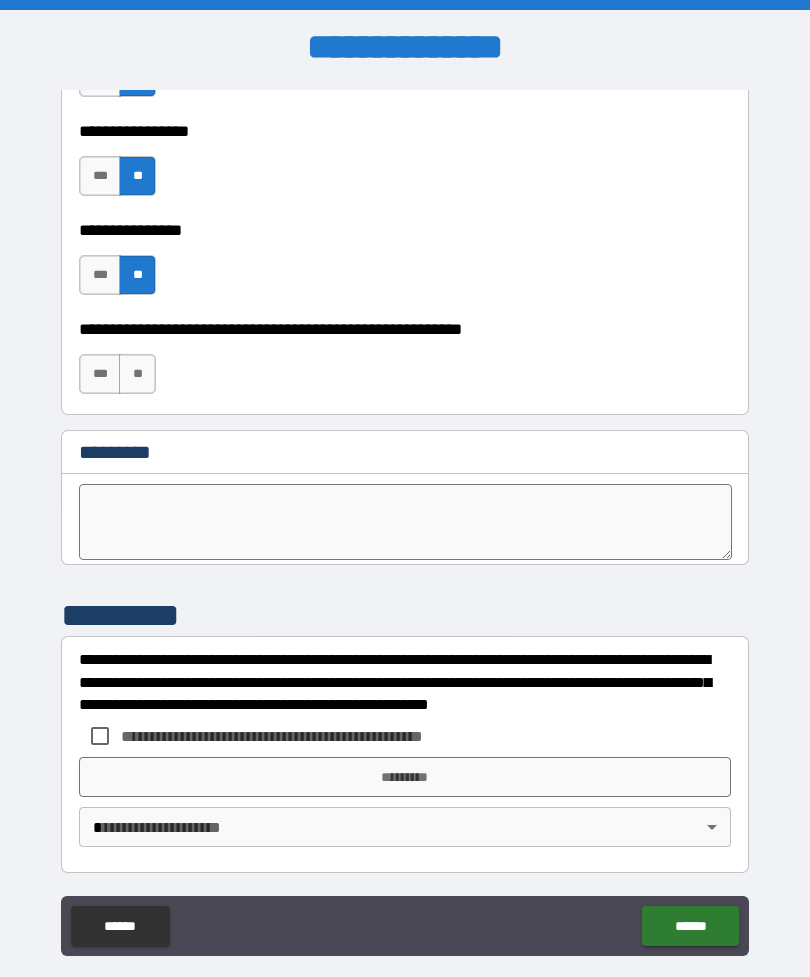 click on "**" at bounding box center (137, 374) 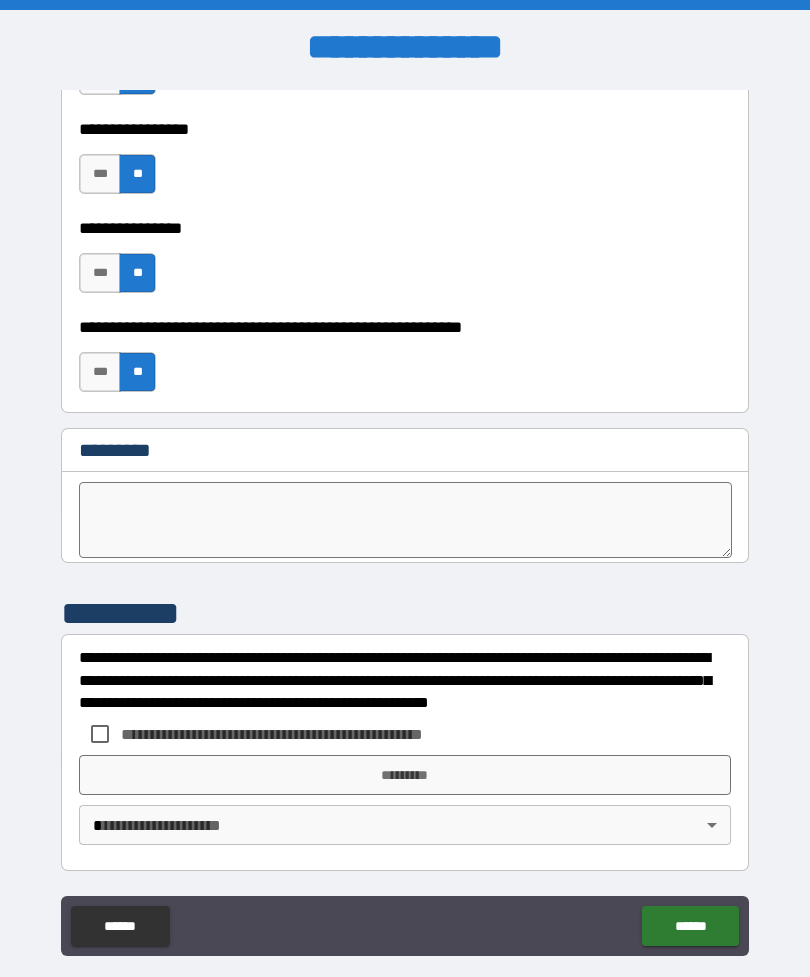 scroll, scrollTop: 10066, scrollLeft: 0, axis: vertical 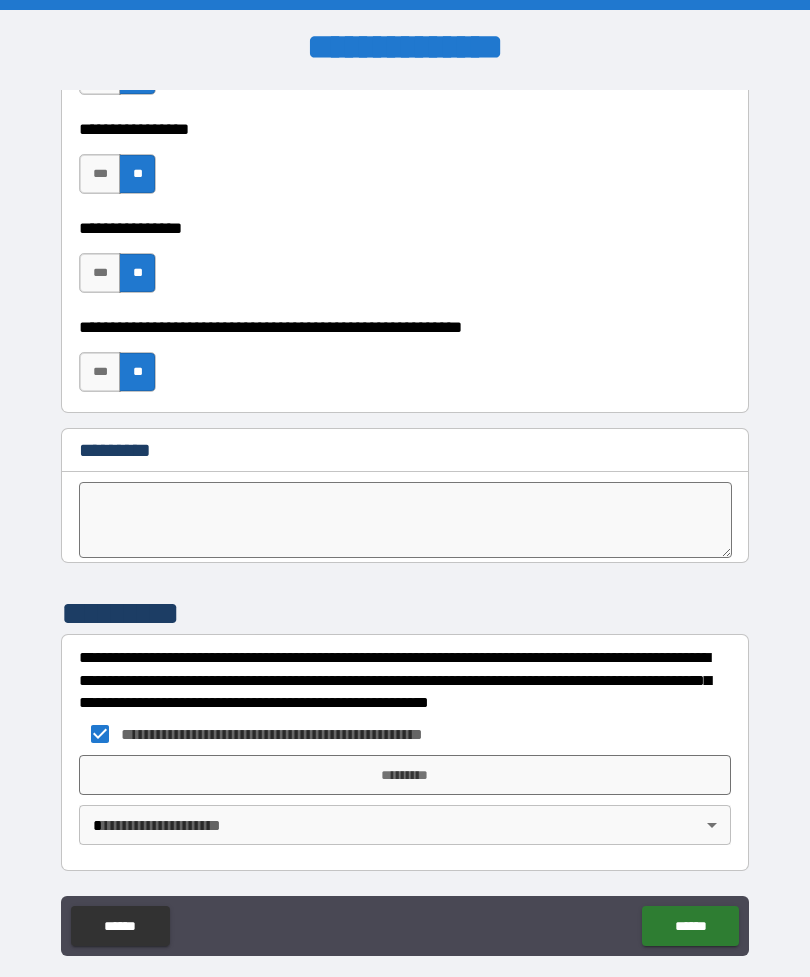 click on "*********" at bounding box center (405, 775) 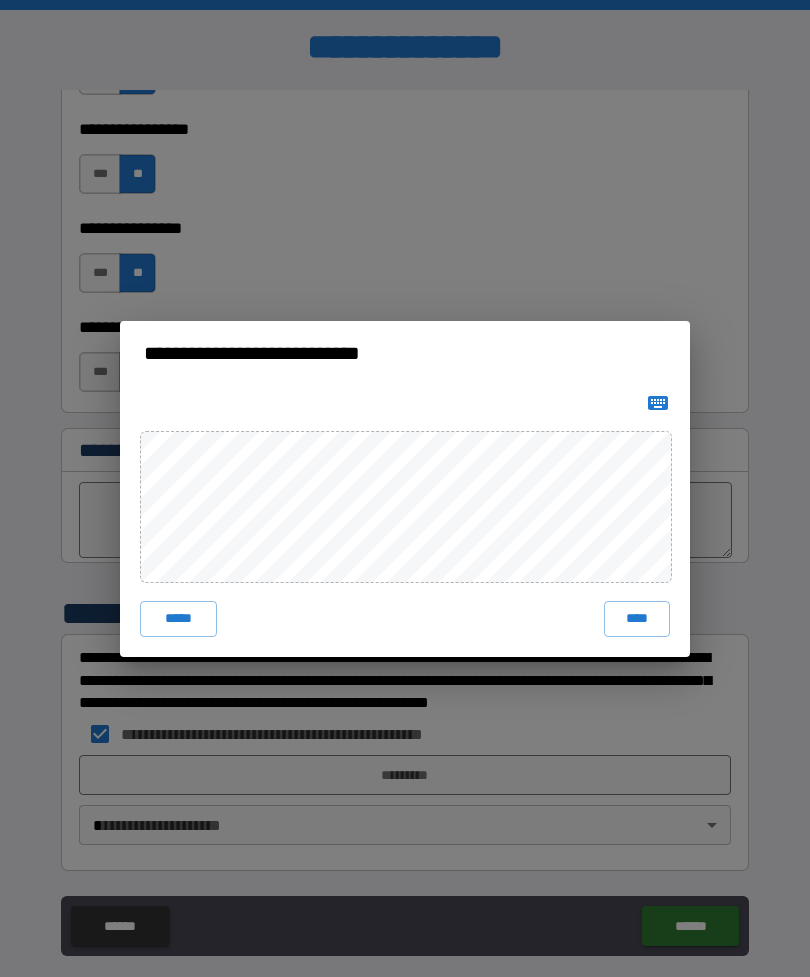 click on "****" at bounding box center (637, 619) 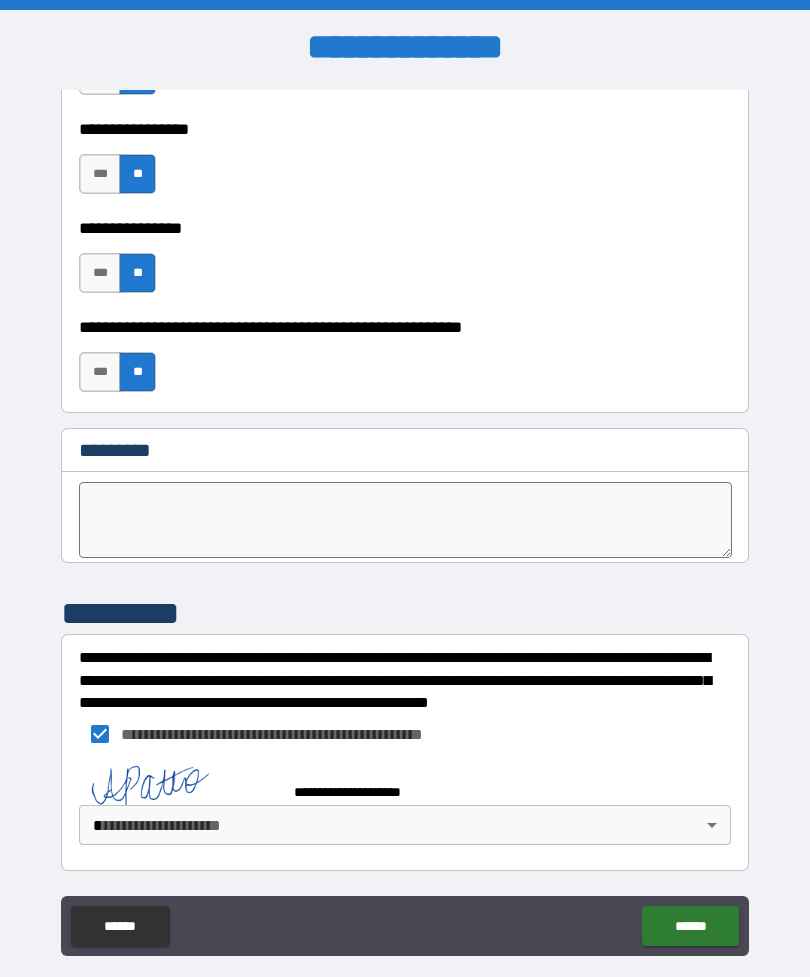 scroll, scrollTop: 10056, scrollLeft: 0, axis: vertical 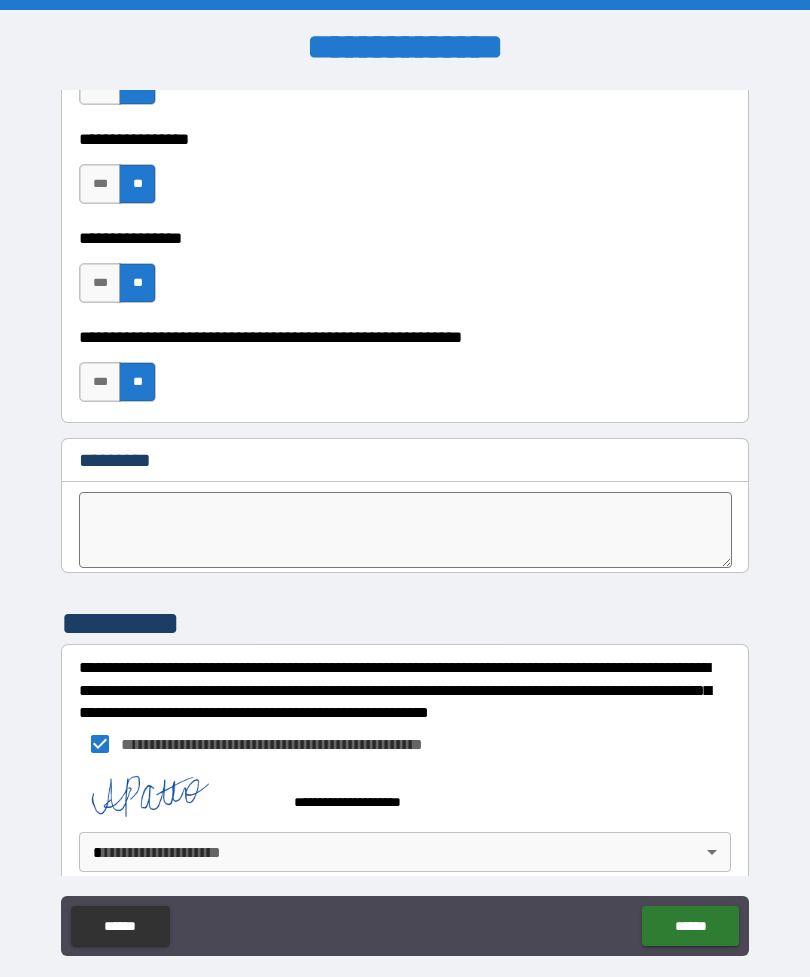click on "**********" at bounding box center [405, 520] 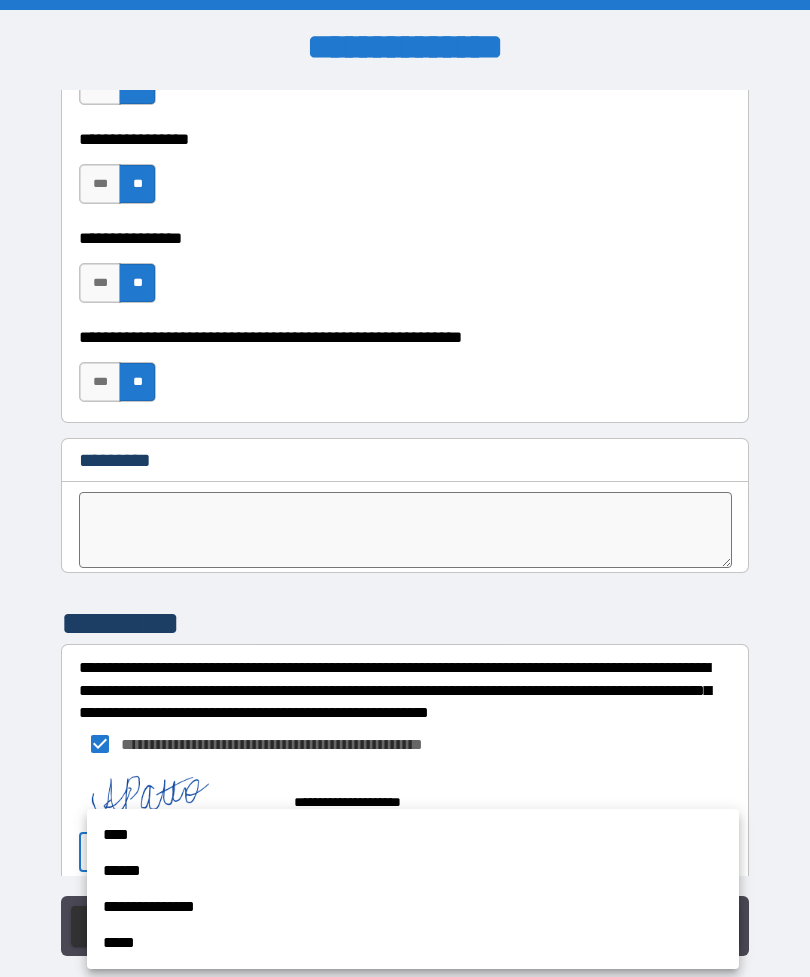 click at bounding box center (405, 488) 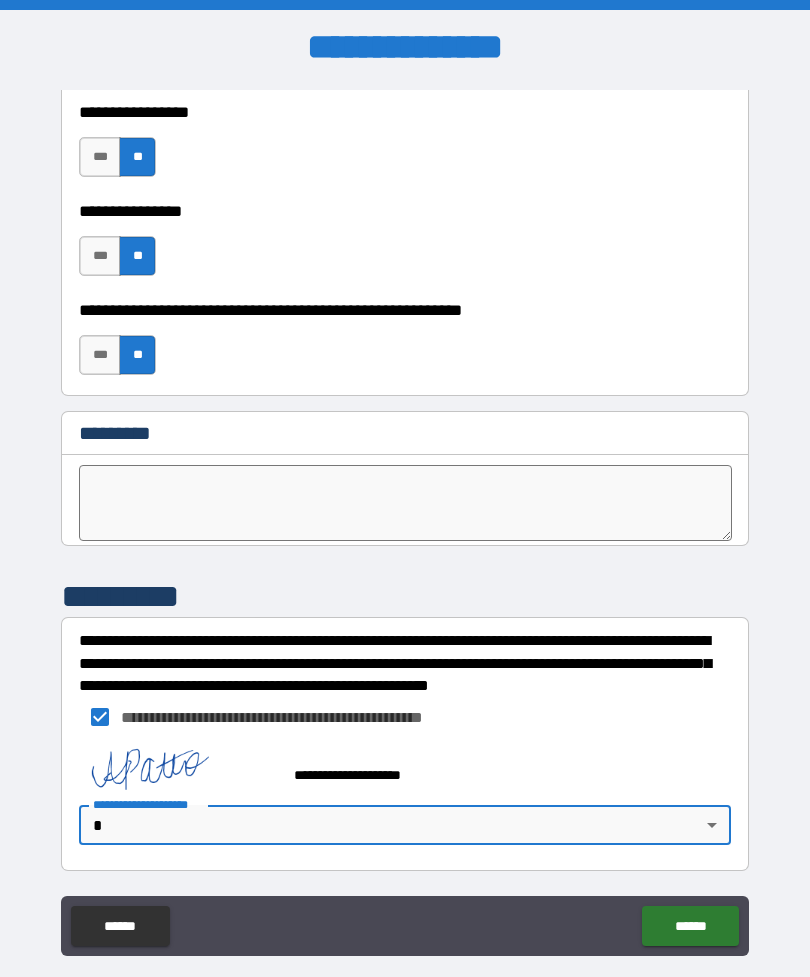 scroll, scrollTop: 10083, scrollLeft: 0, axis: vertical 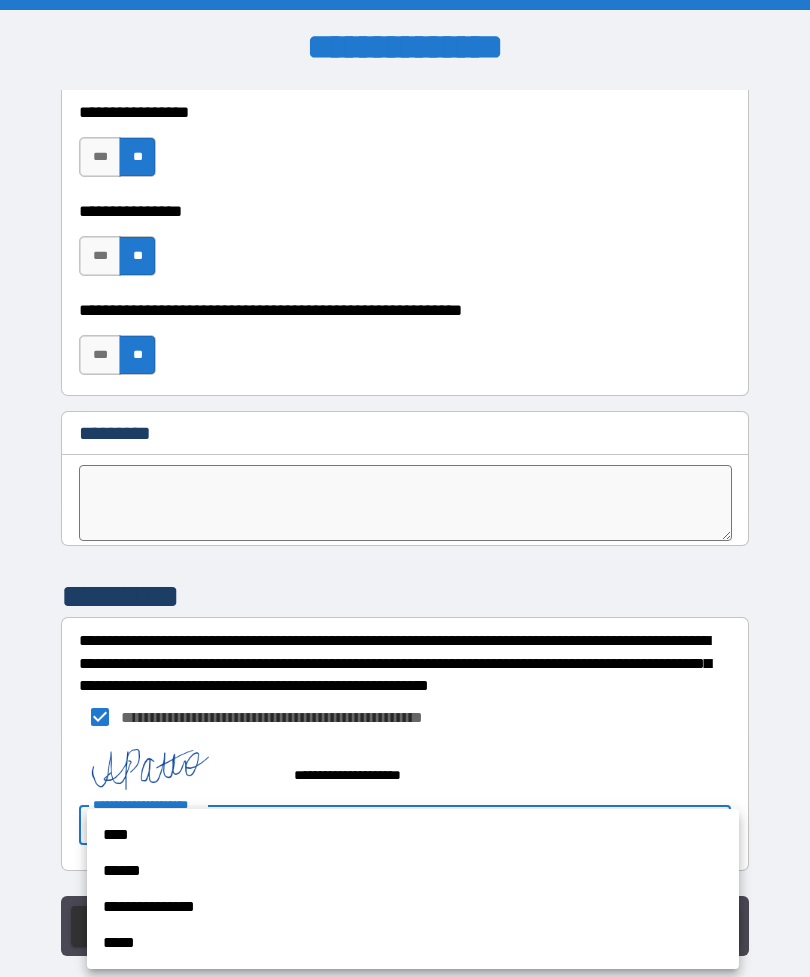 click on "****" at bounding box center (413, 835) 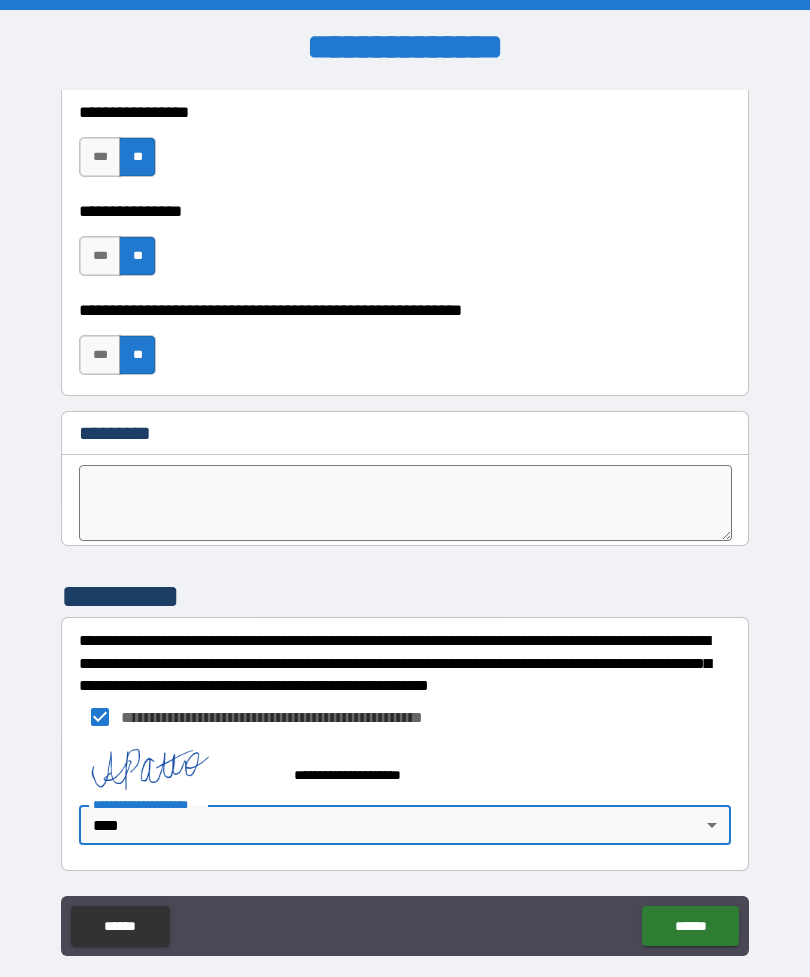 click on "******" at bounding box center [690, 926] 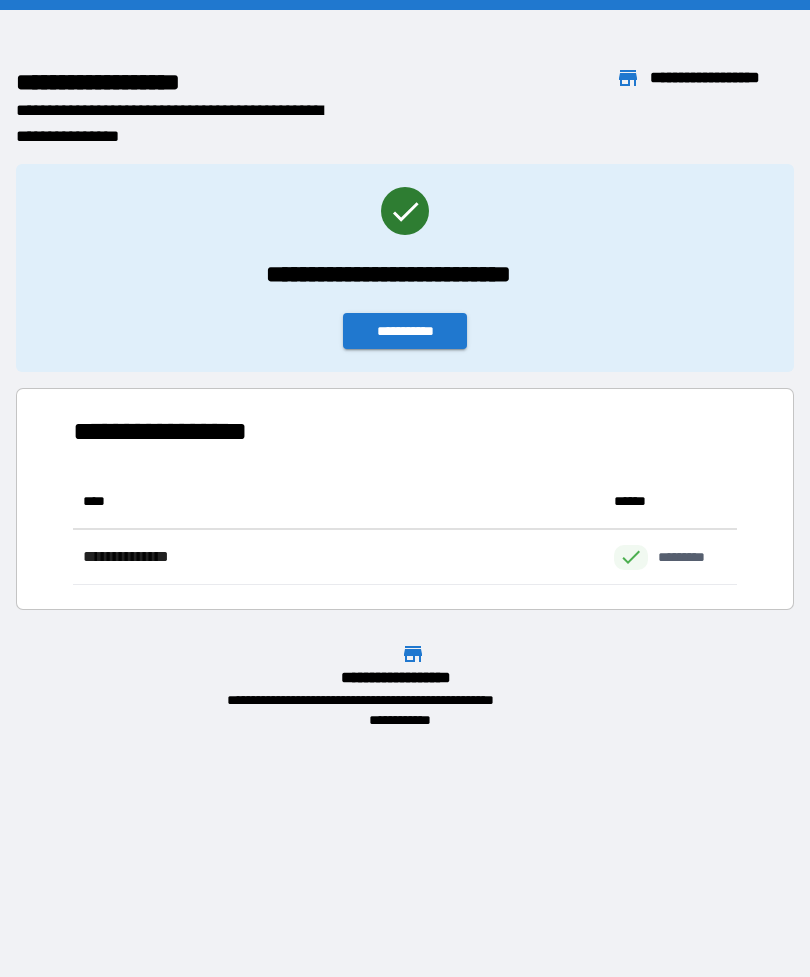 scroll, scrollTop: 1, scrollLeft: 1, axis: both 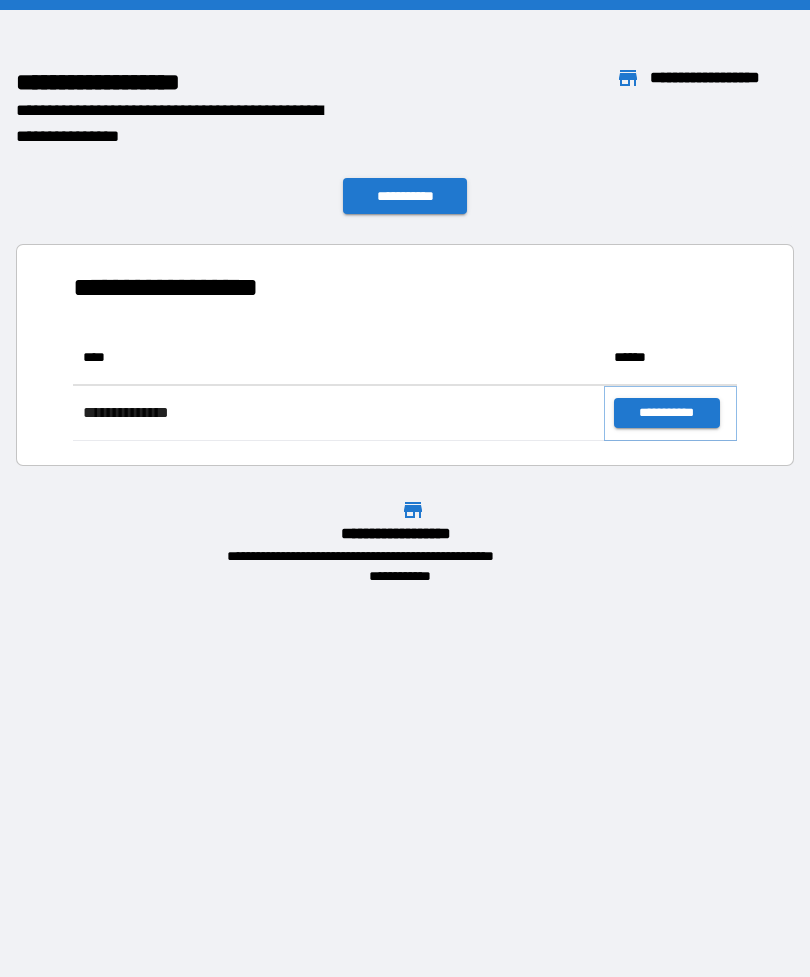 click on "**********" at bounding box center [666, 413] 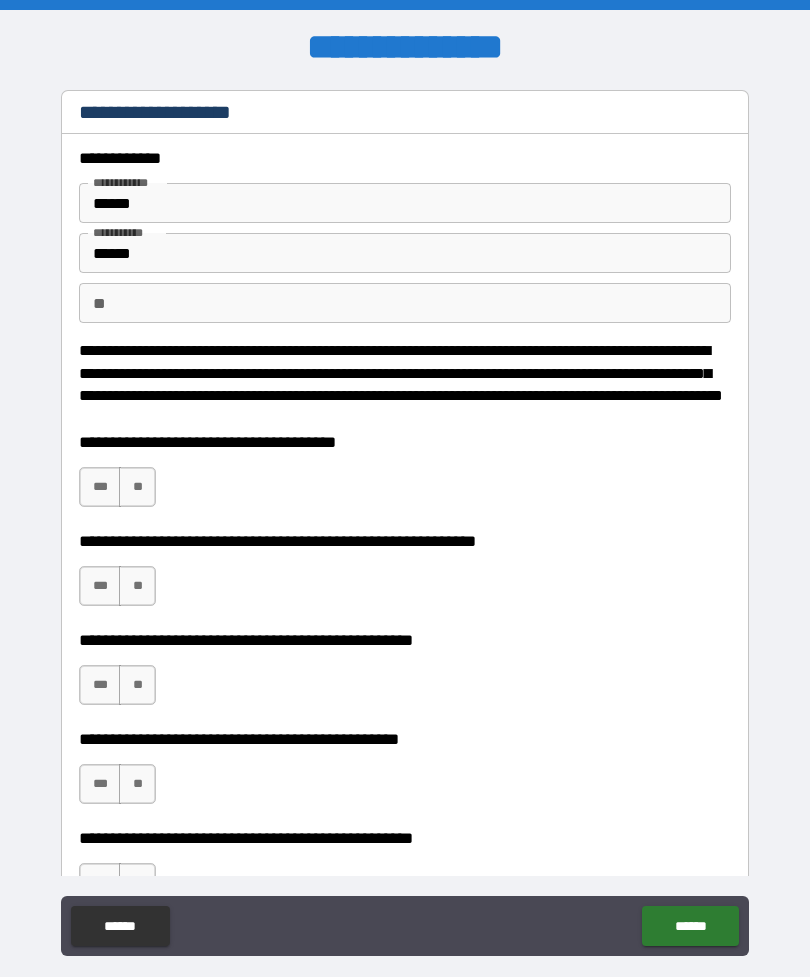 click on "***" at bounding box center [100, 487] 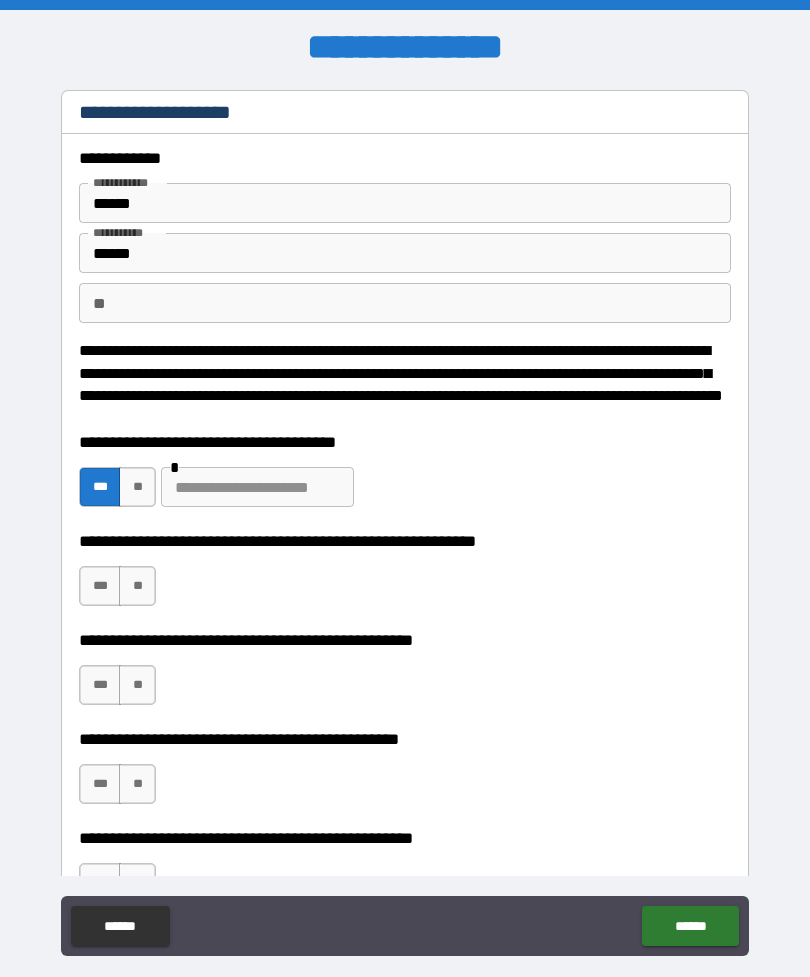 click at bounding box center [257, 487] 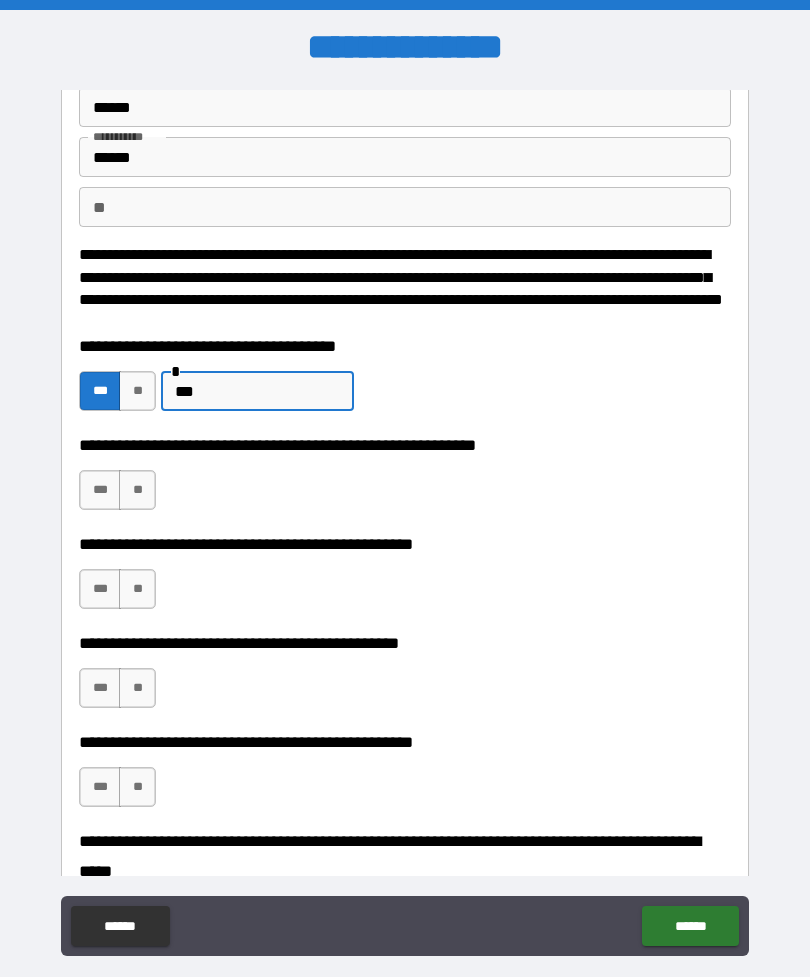 scroll, scrollTop: 96, scrollLeft: 0, axis: vertical 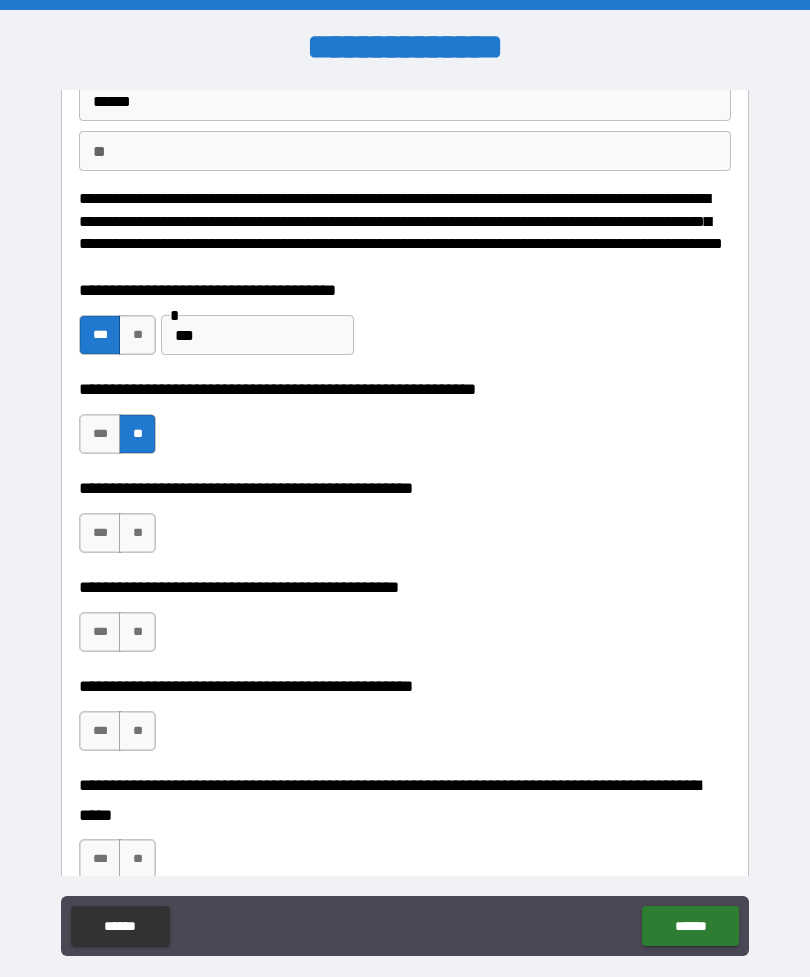 click on "**" at bounding box center (137, 533) 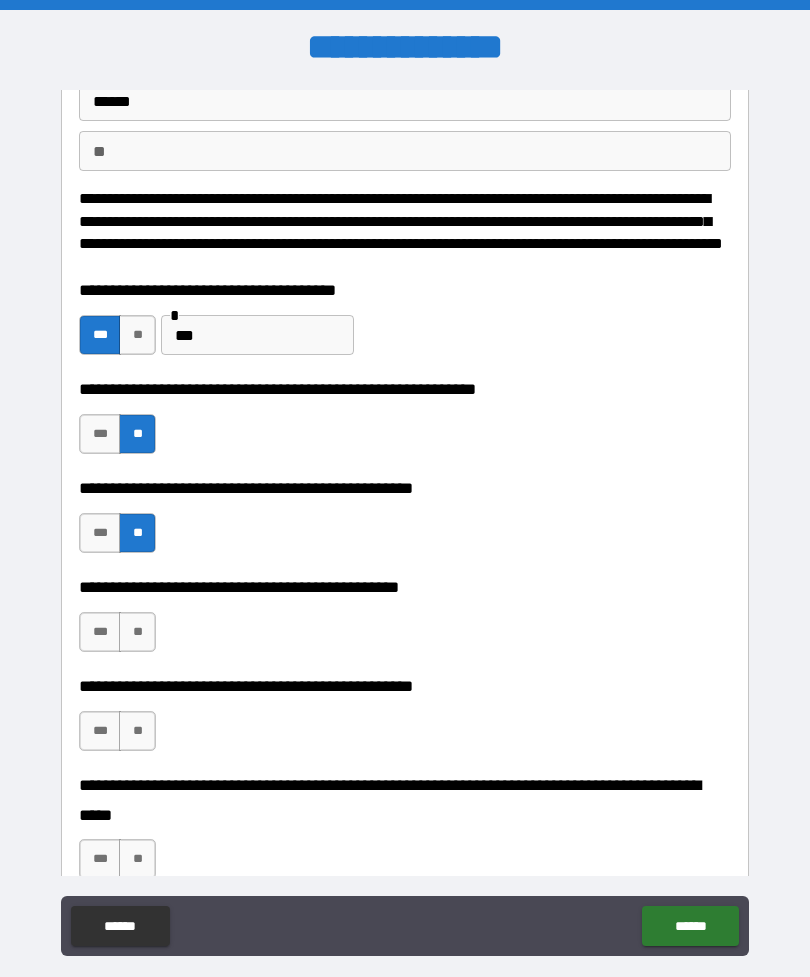 click on "***" at bounding box center (100, 632) 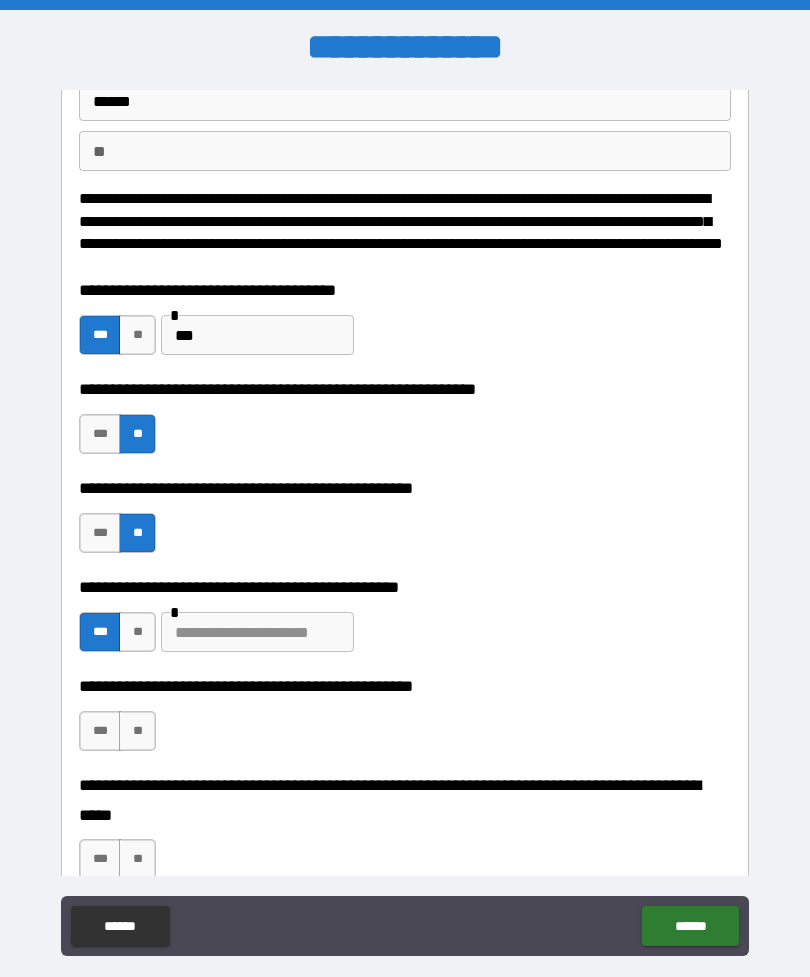 click at bounding box center [257, 632] 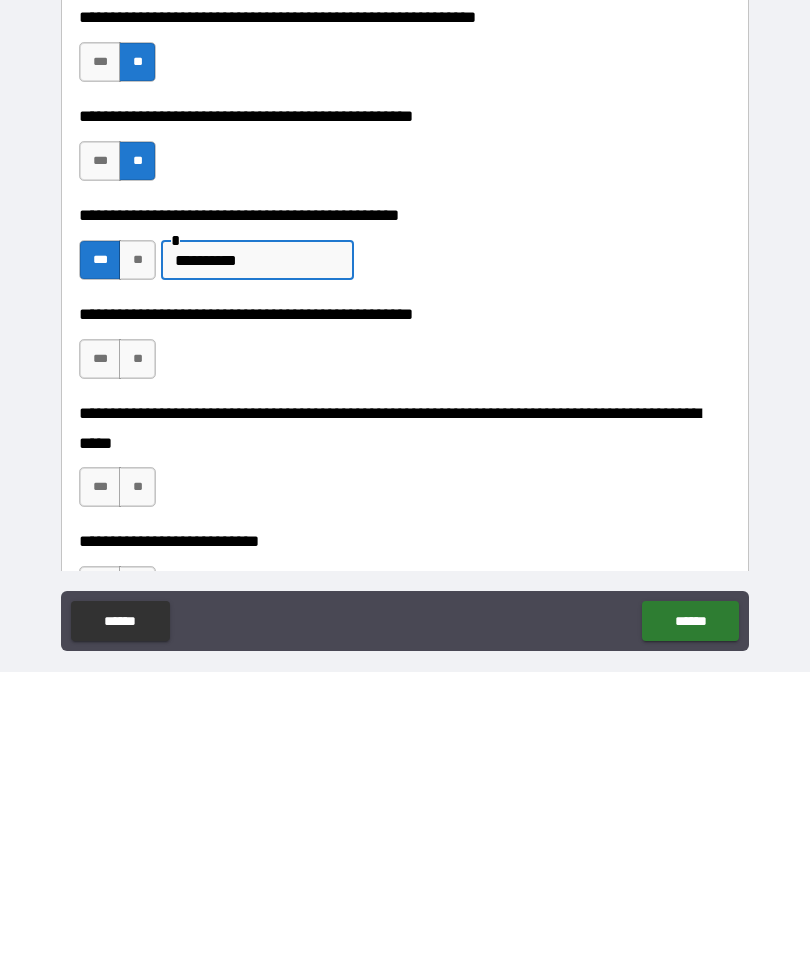 scroll, scrollTop: 223, scrollLeft: 0, axis: vertical 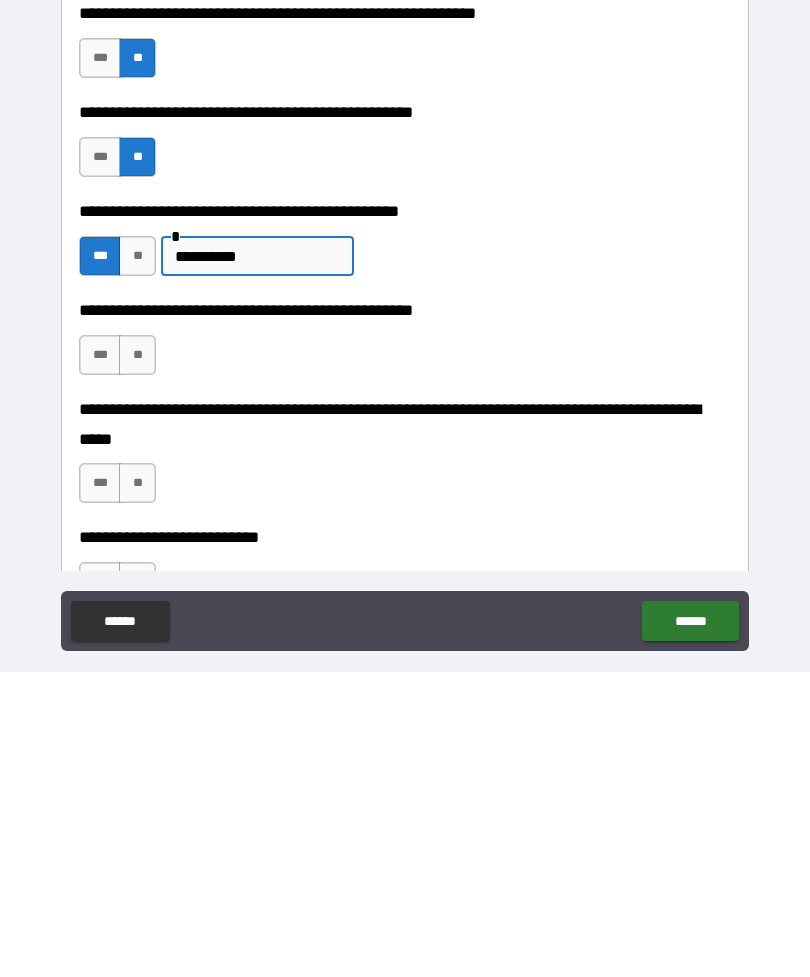 type on "**********" 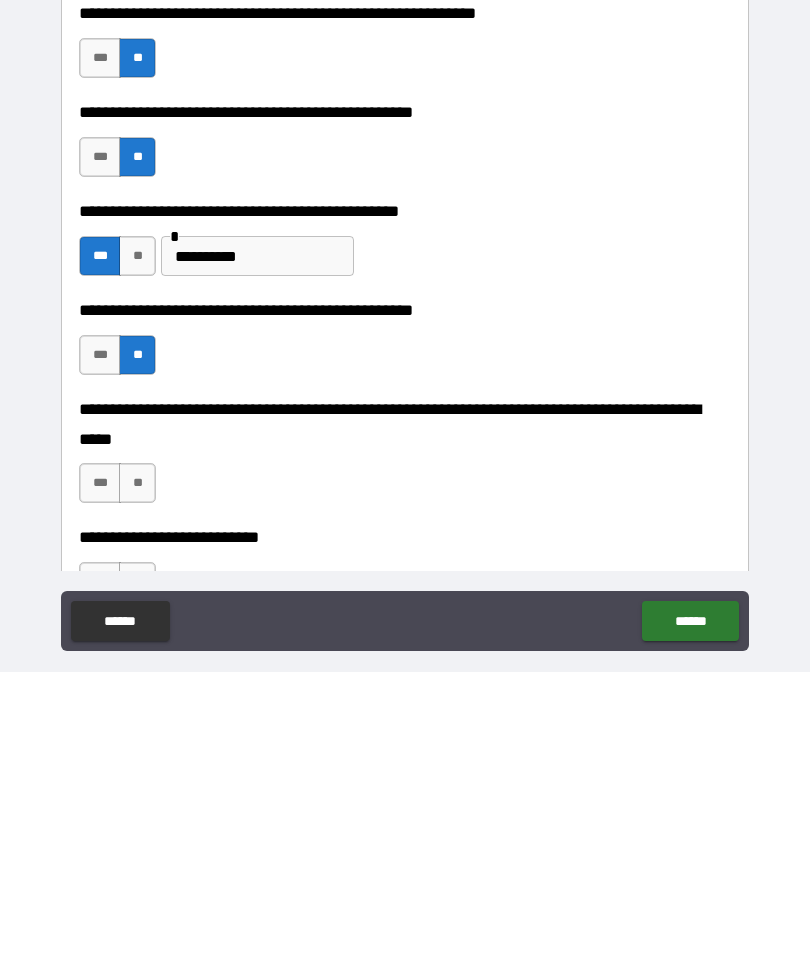 scroll, scrollTop: 64, scrollLeft: 0, axis: vertical 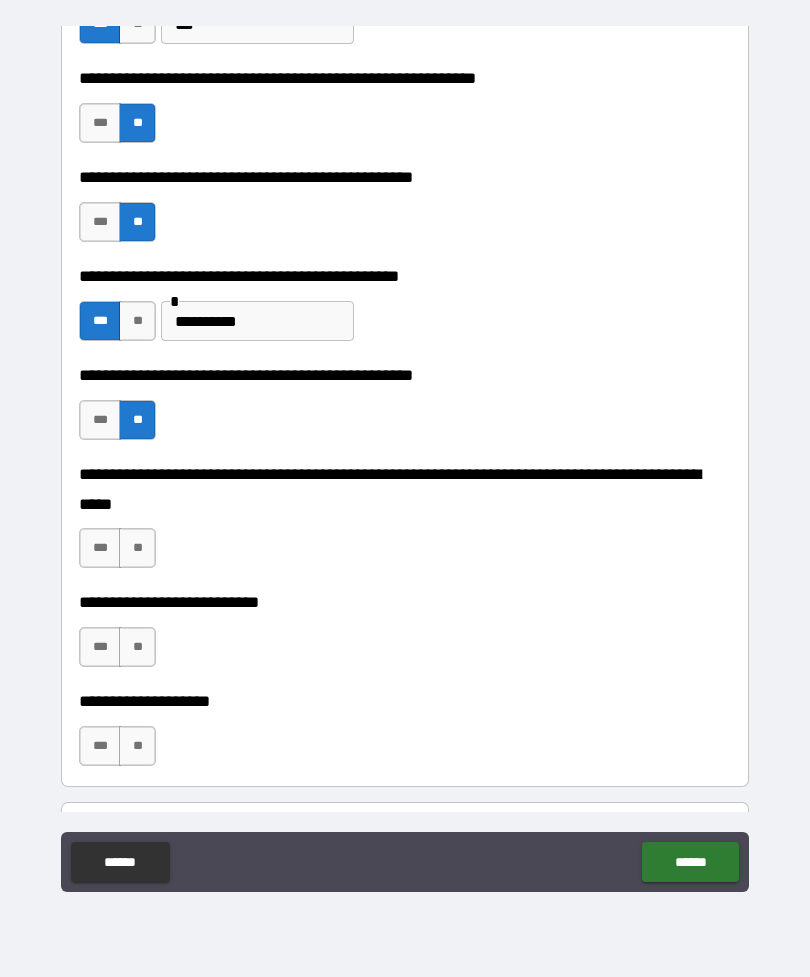 click on "**" at bounding box center (137, 548) 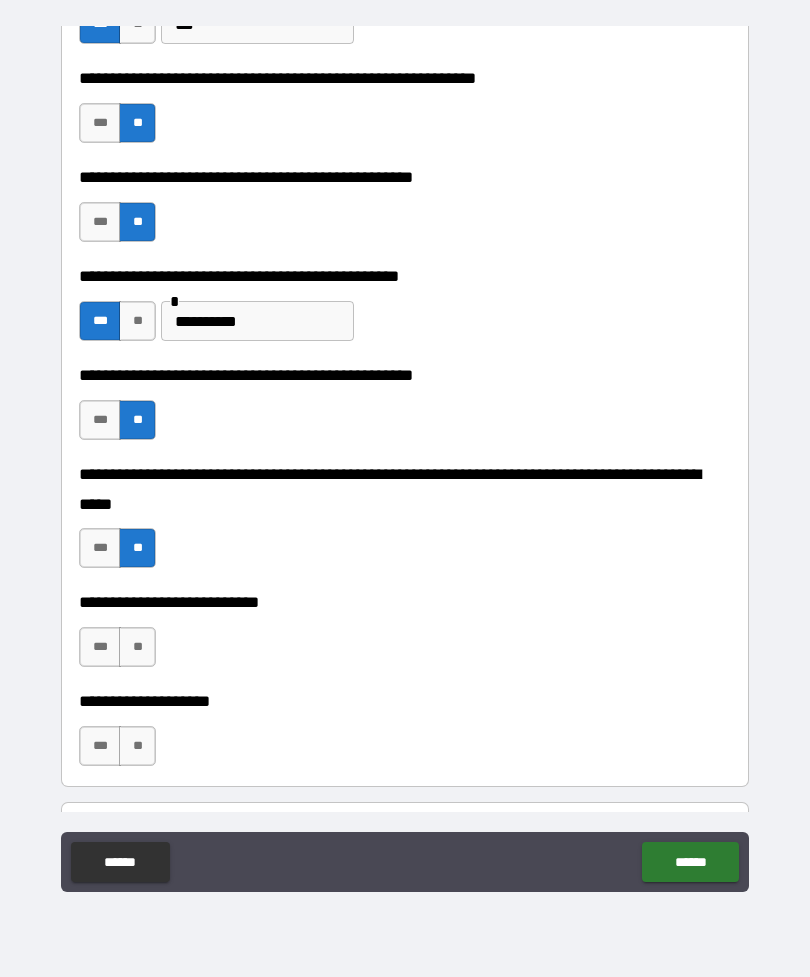click on "**" at bounding box center (137, 647) 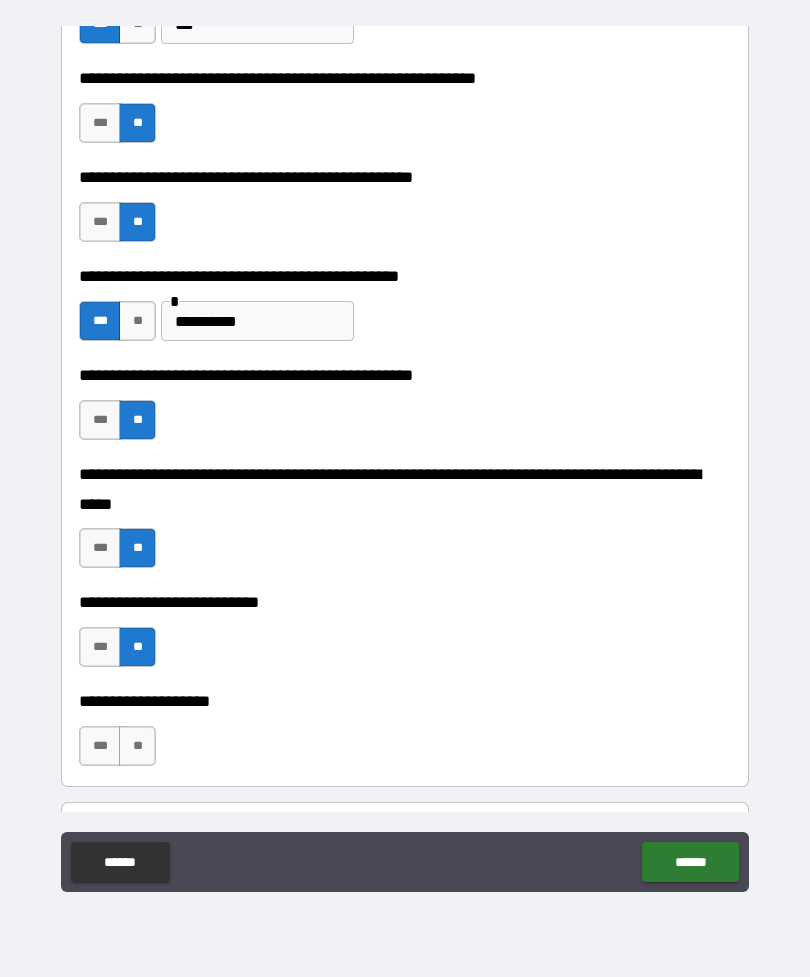 click on "**" at bounding box center [137, 746] 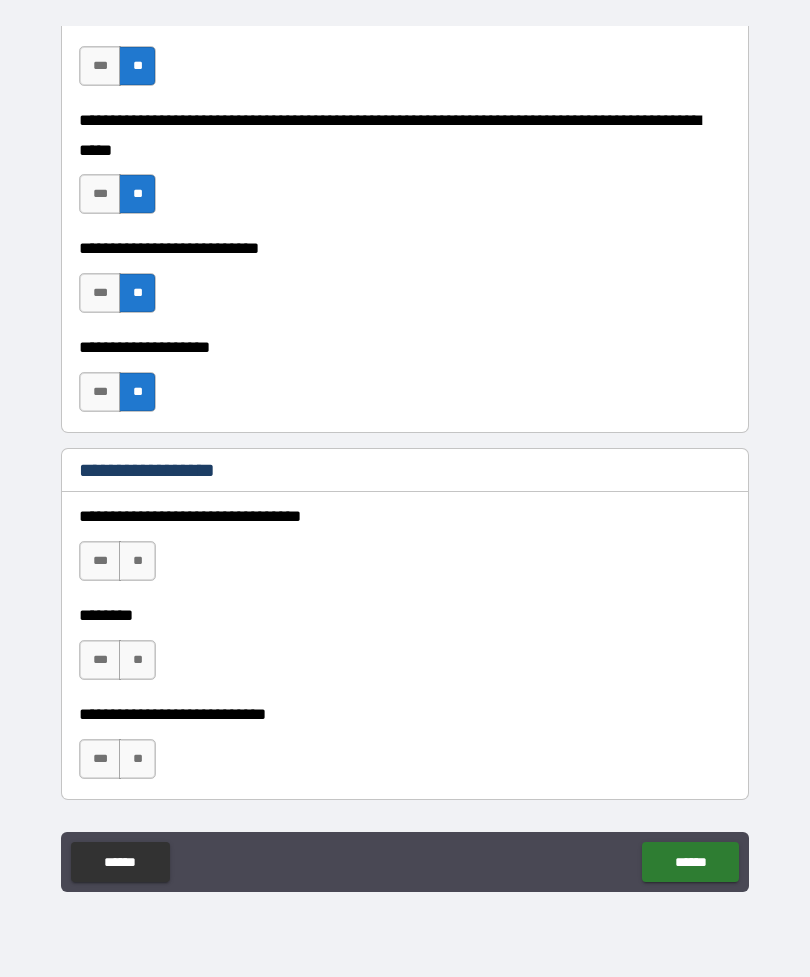 scroll, scrollTop: 754, scrollLeft: 0, axis: vertical 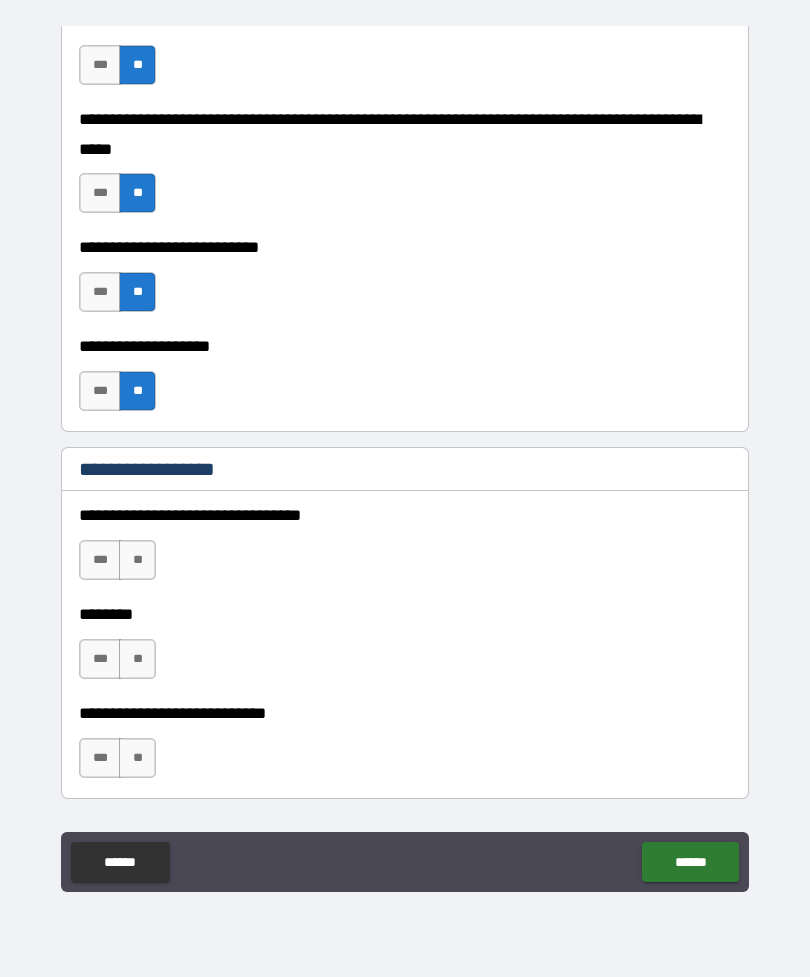 click on "**" at bounding box center (137, 560) 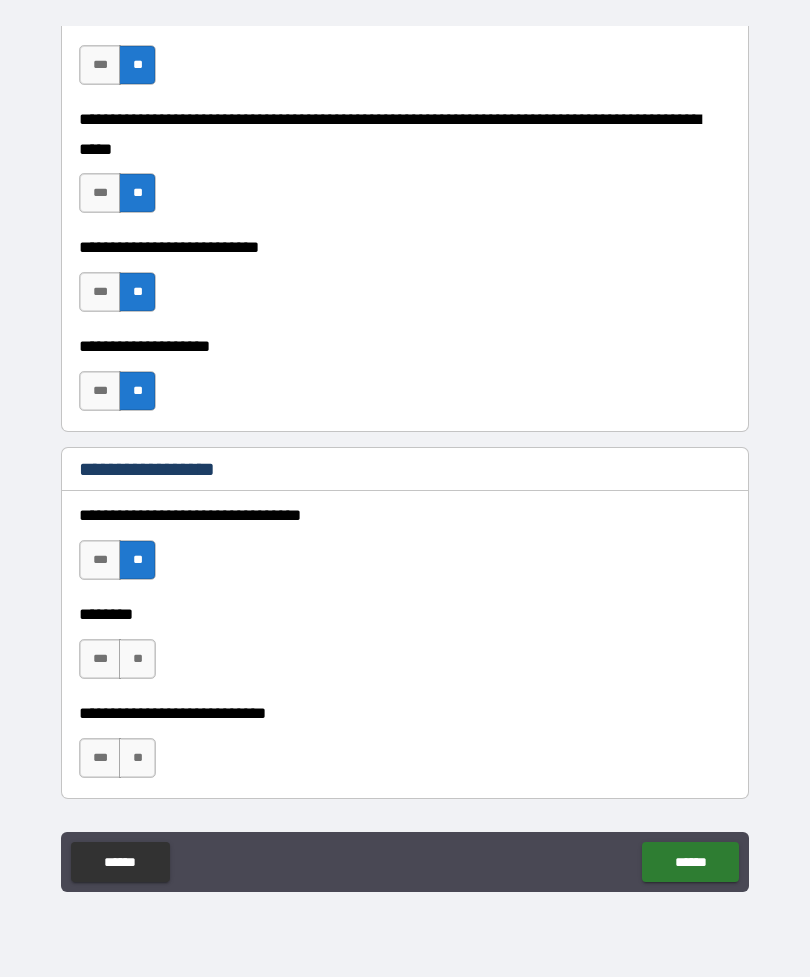 click on "**" at bounding box center [137, 659] 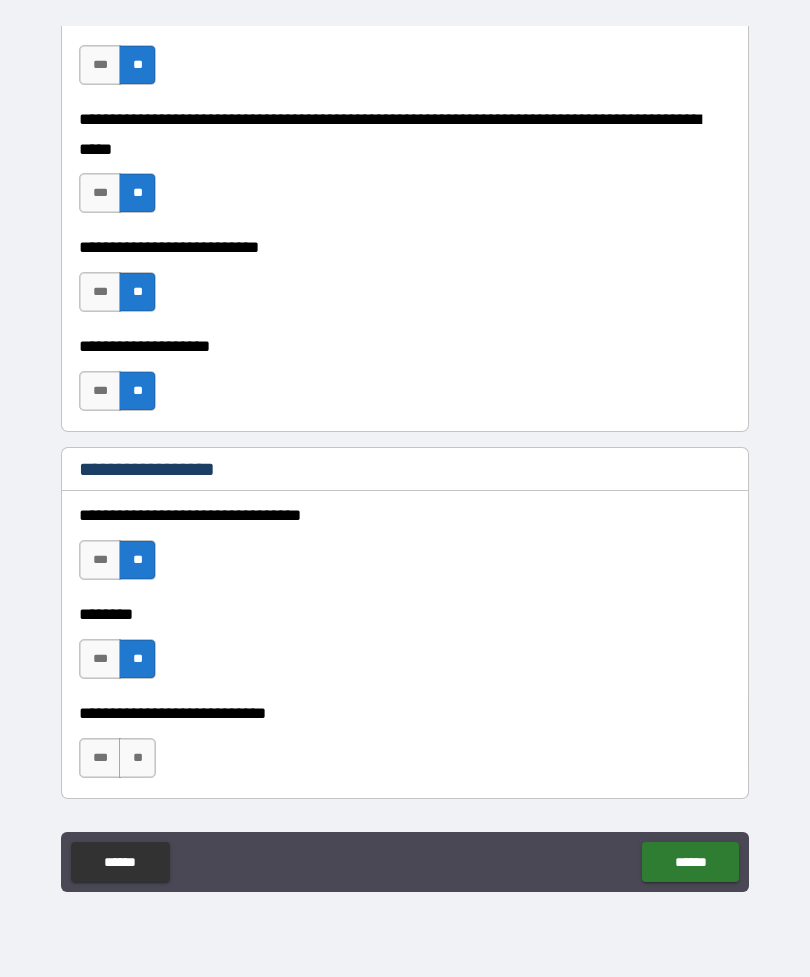 click on "**" at bounding box center [137, 758] 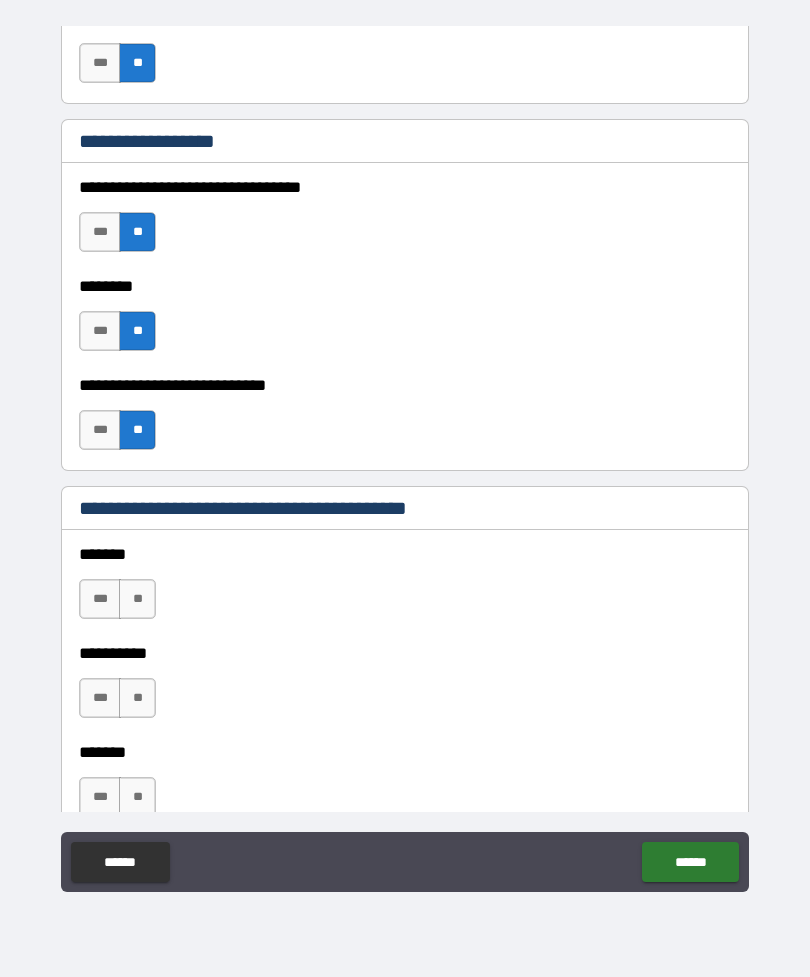 scroll, scrollTop: 1103, scrollLeft: 0, axis: vertical 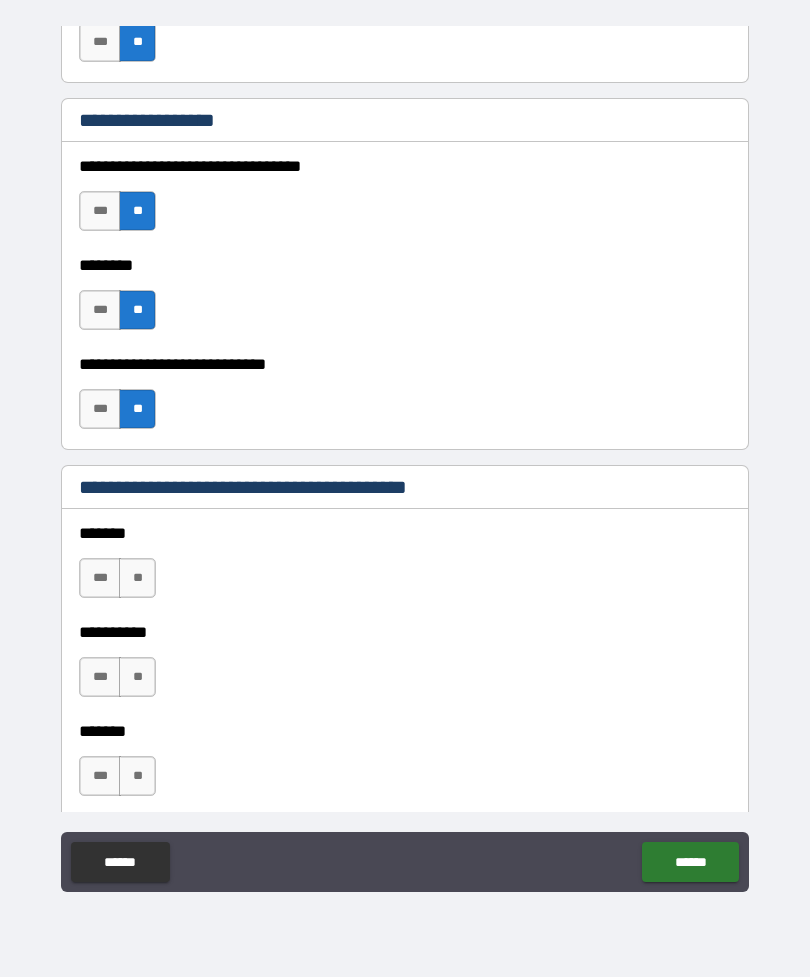 click on "**" at bounding box center (137, 578) 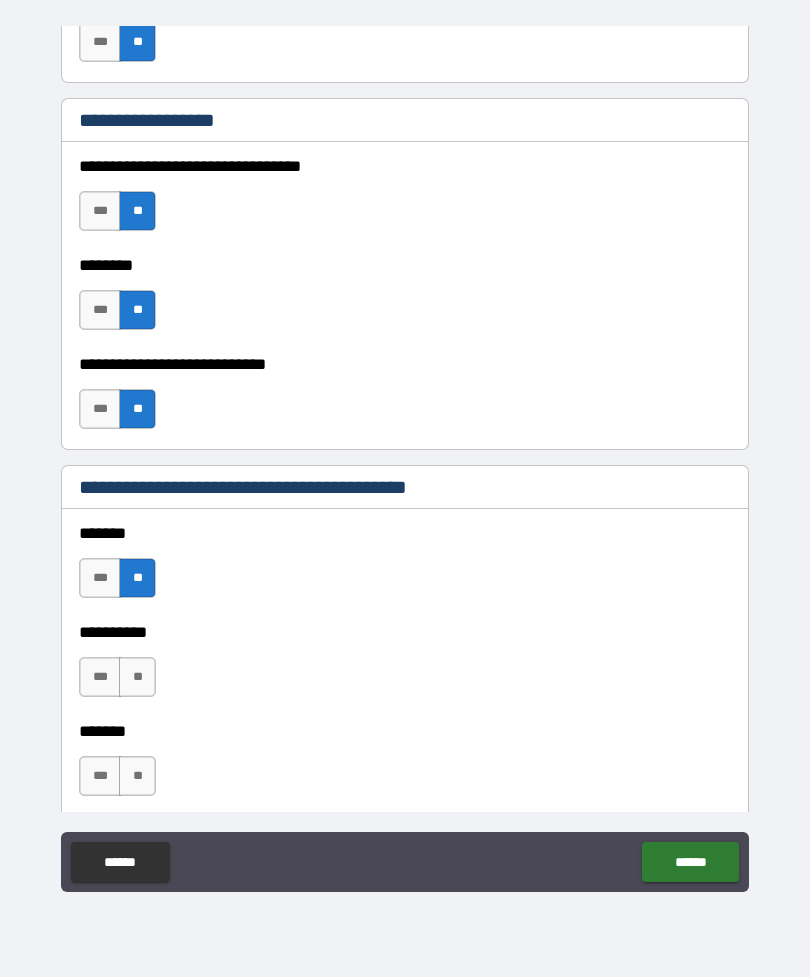 click on "***" at bounding box center [100, 677] 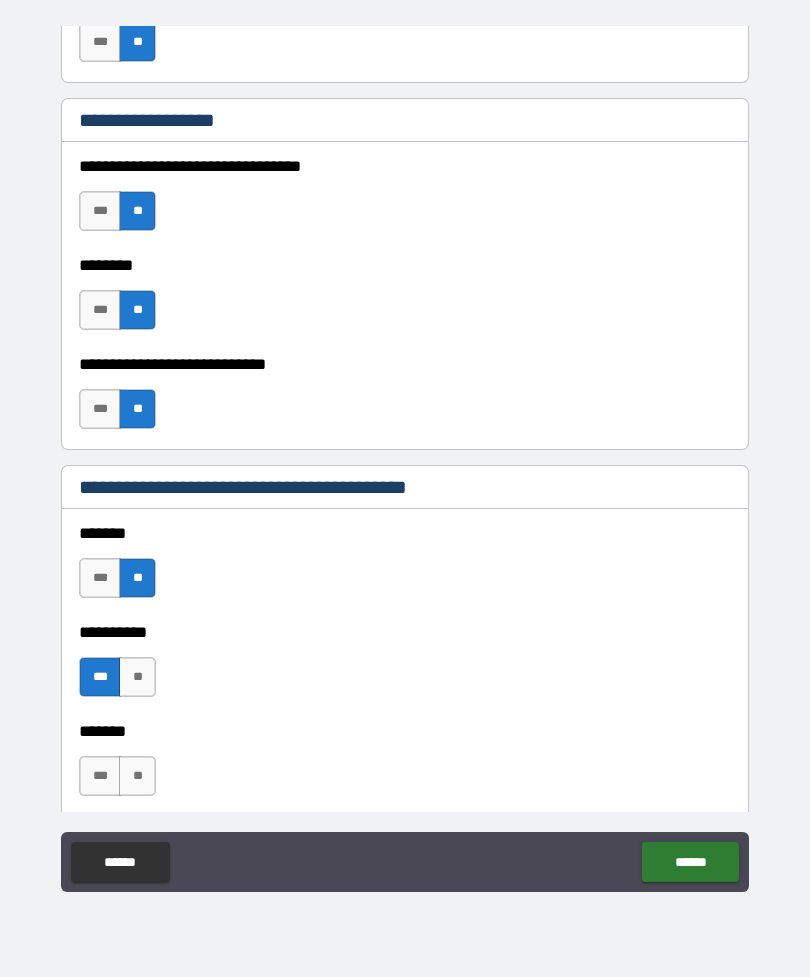 click on "**" at bounding box center (137, 776) 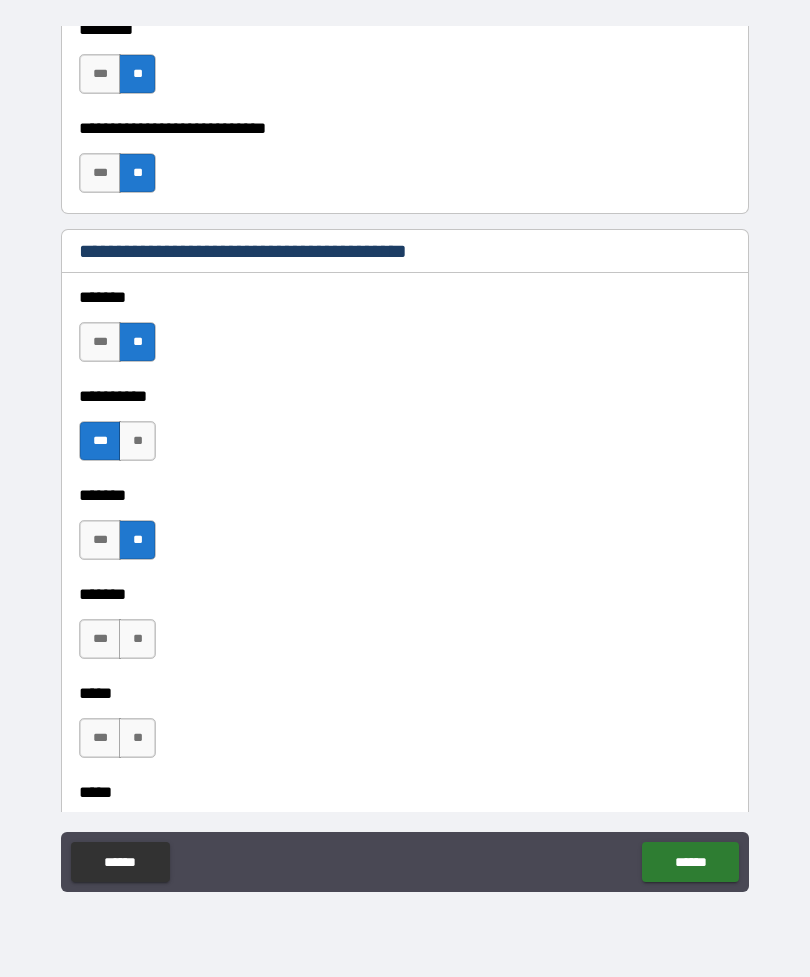 scroll, scrollTop: 1352, scrollLeft: 0, axis: vertical 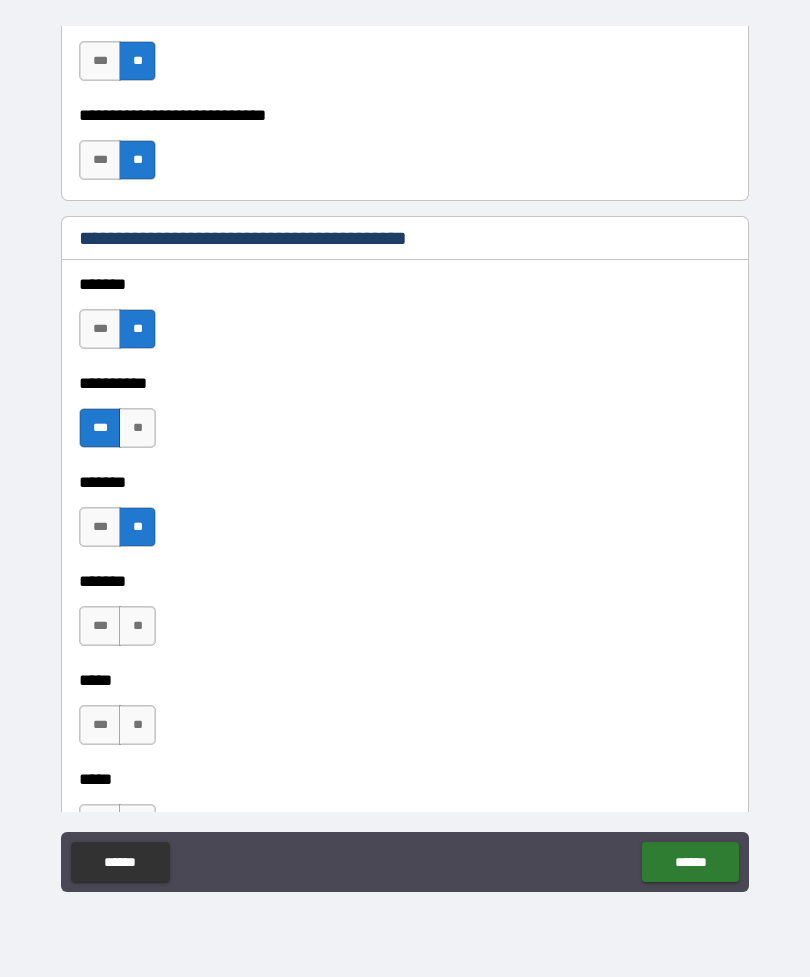click on "**" at bounding box center [137, 626] 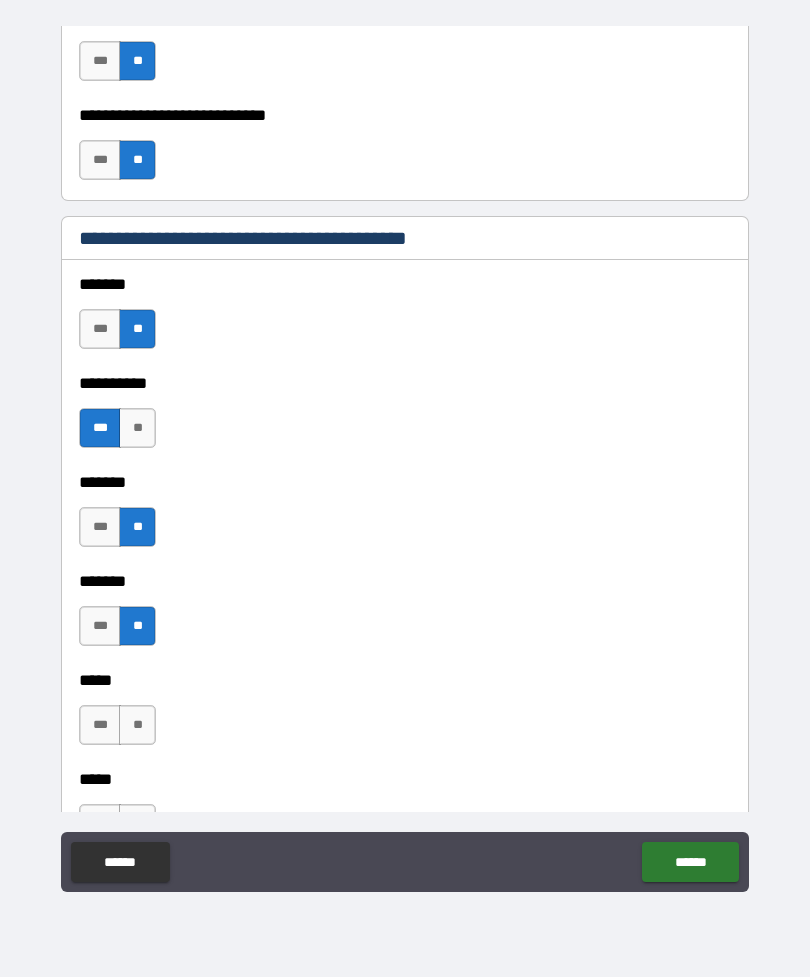 click on "**" at bounding box center [137, 725] 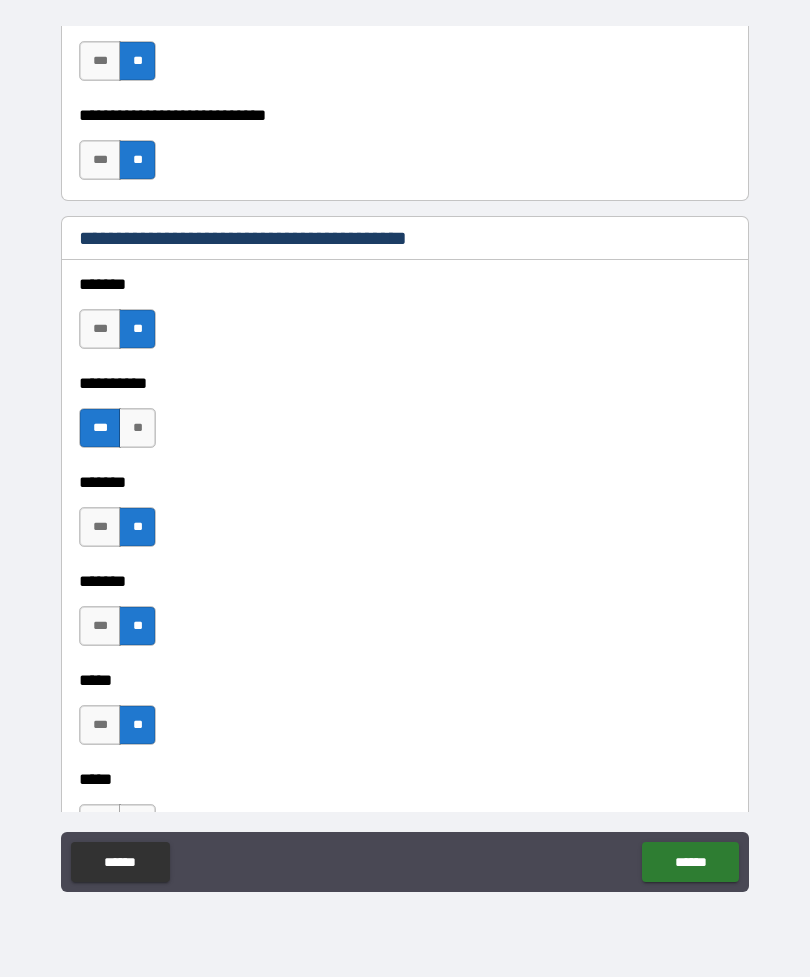 scroll, scrollTop: 1548, scrollLeft: 0, axis: vertical 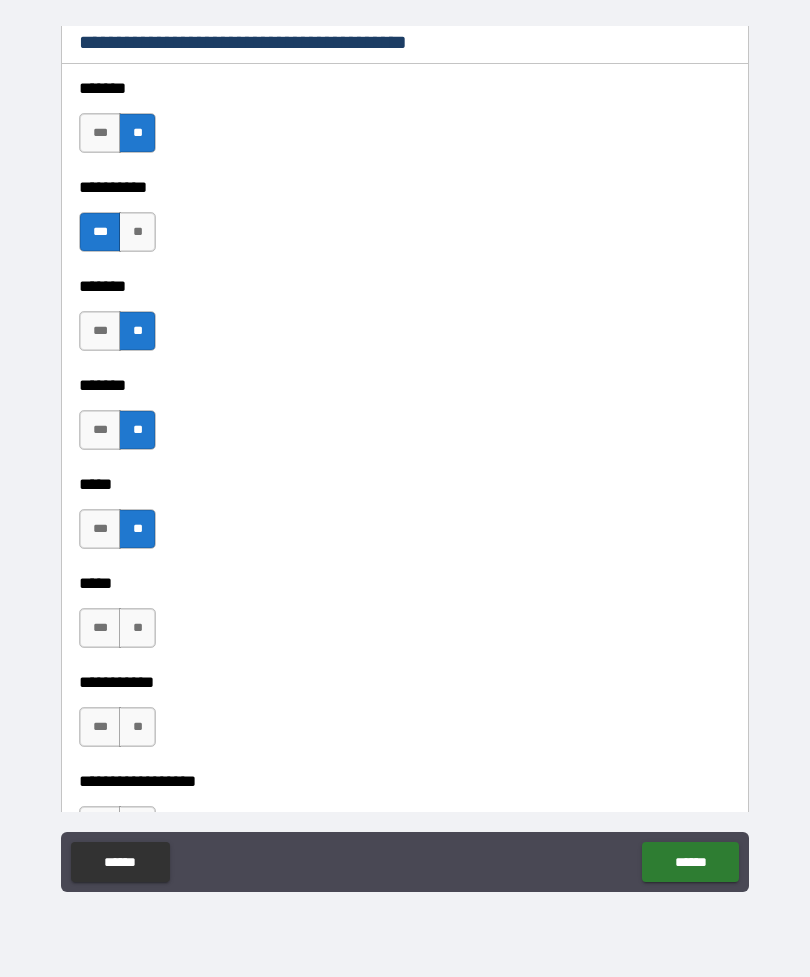 click on "**" at bounding box center [137, 628] 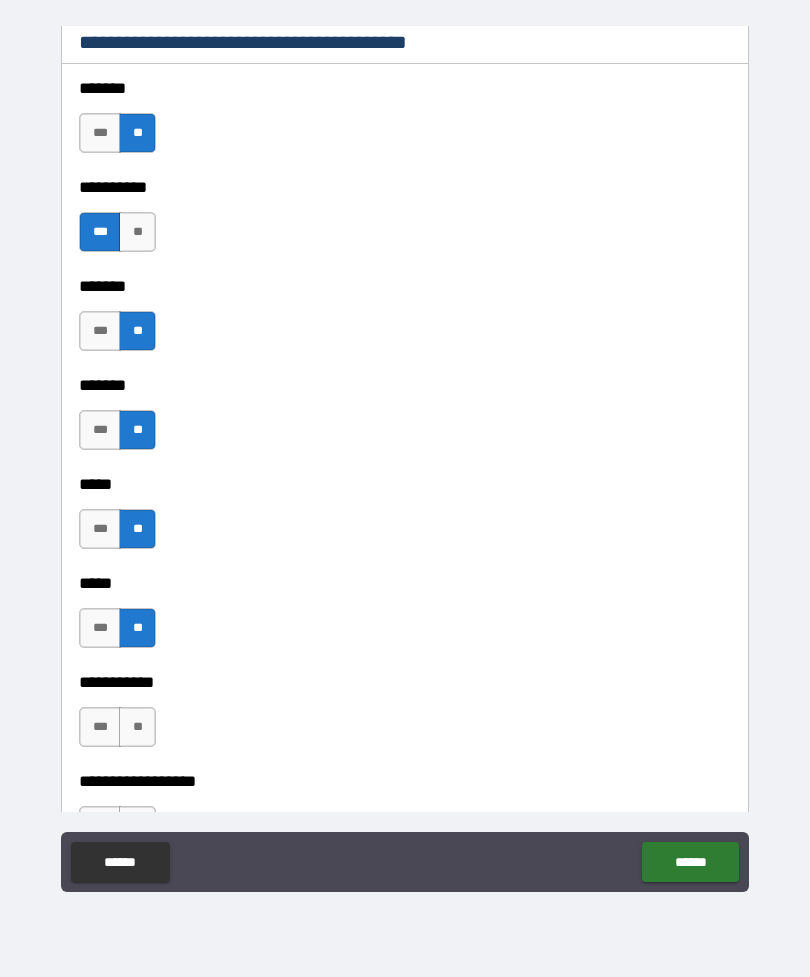 click on "**" at bounding box center (137, 727) 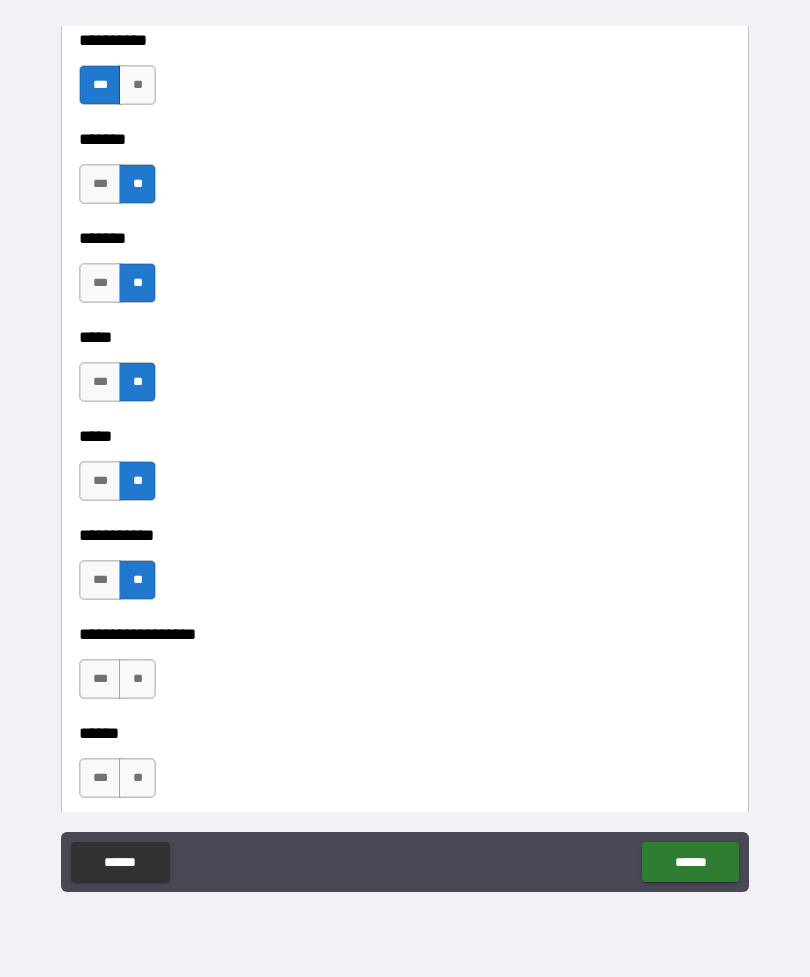 scroll, scrollTop: 1751, scrollLeft: 0, axis: vertical 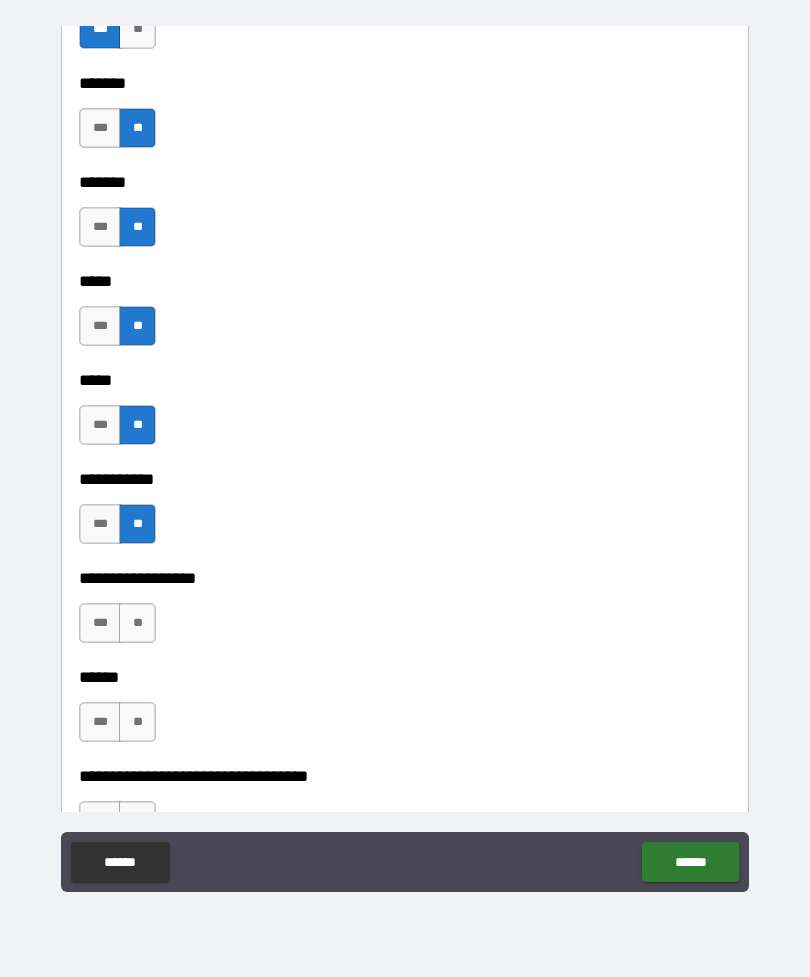 click on "**" at bounding box center (137, 623) 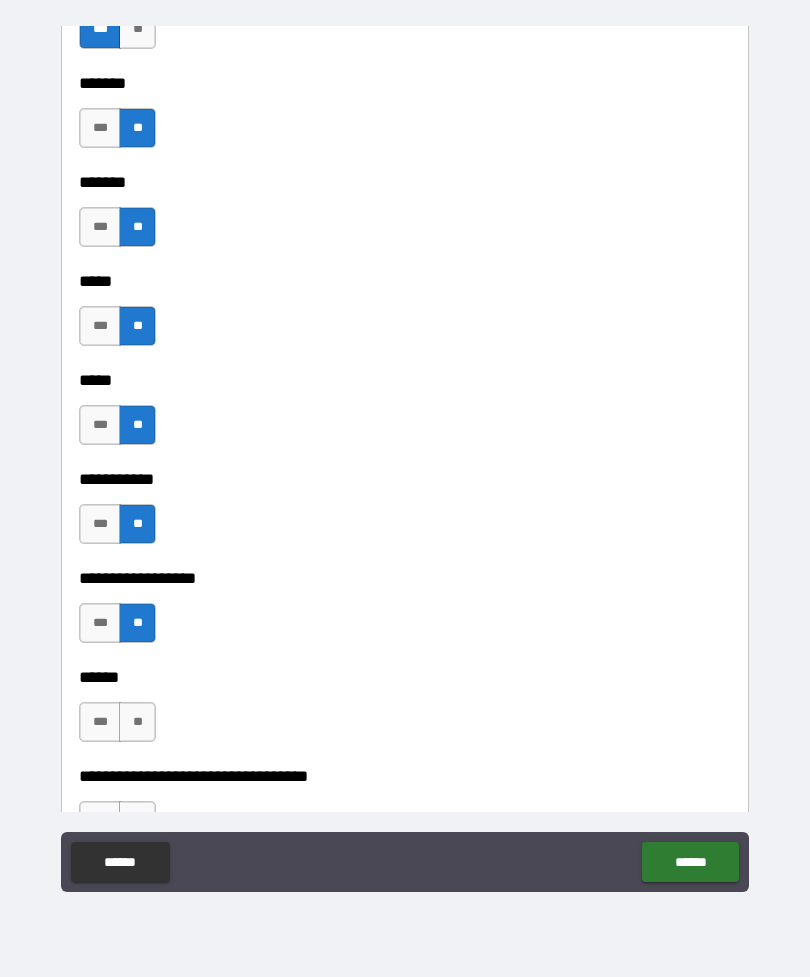click on "**" at bounding box center [137, 722] 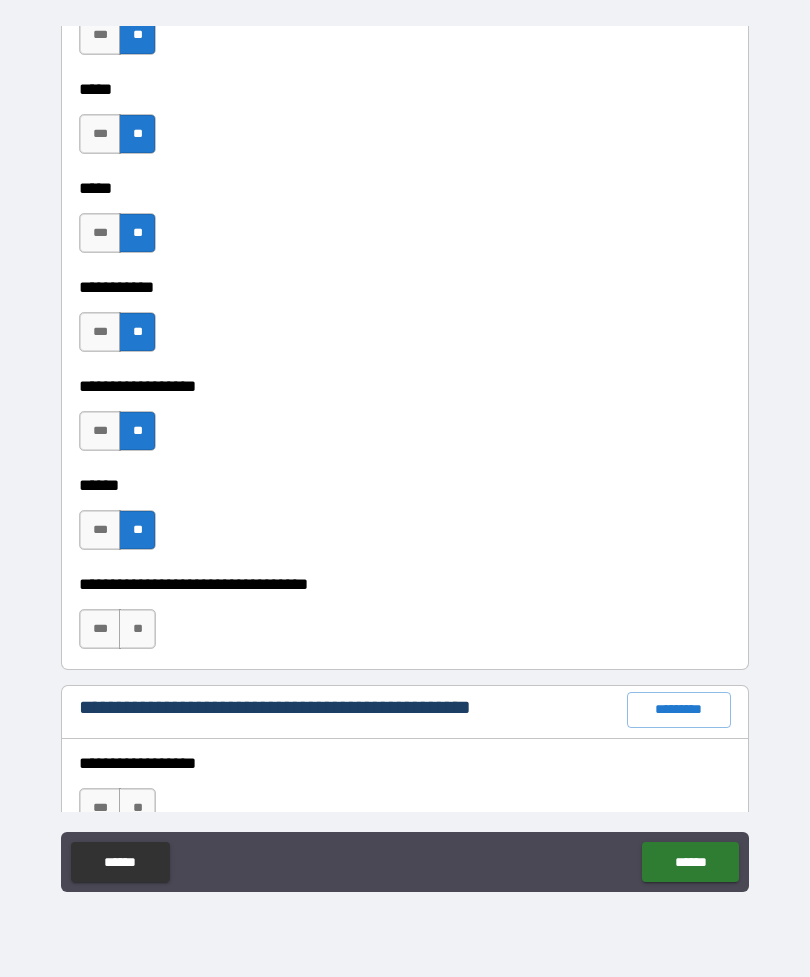 scroll, scrollTop: 1950, scrollLeft: 0, axis: vertical 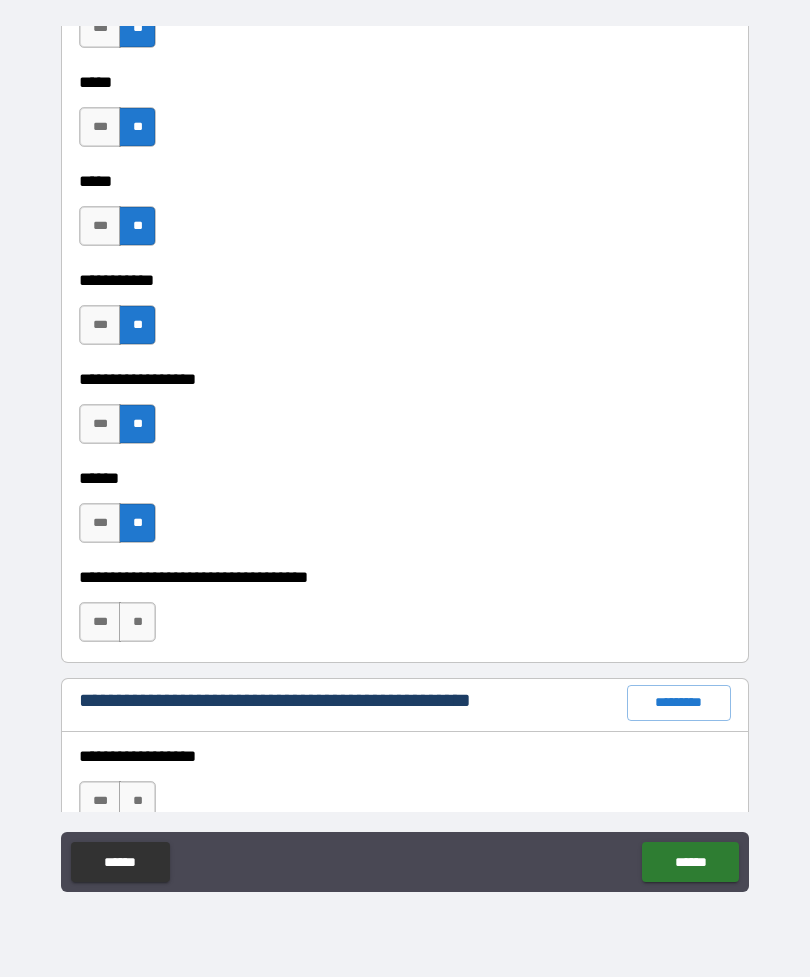 click on "**" at bounding box center (137, 622) 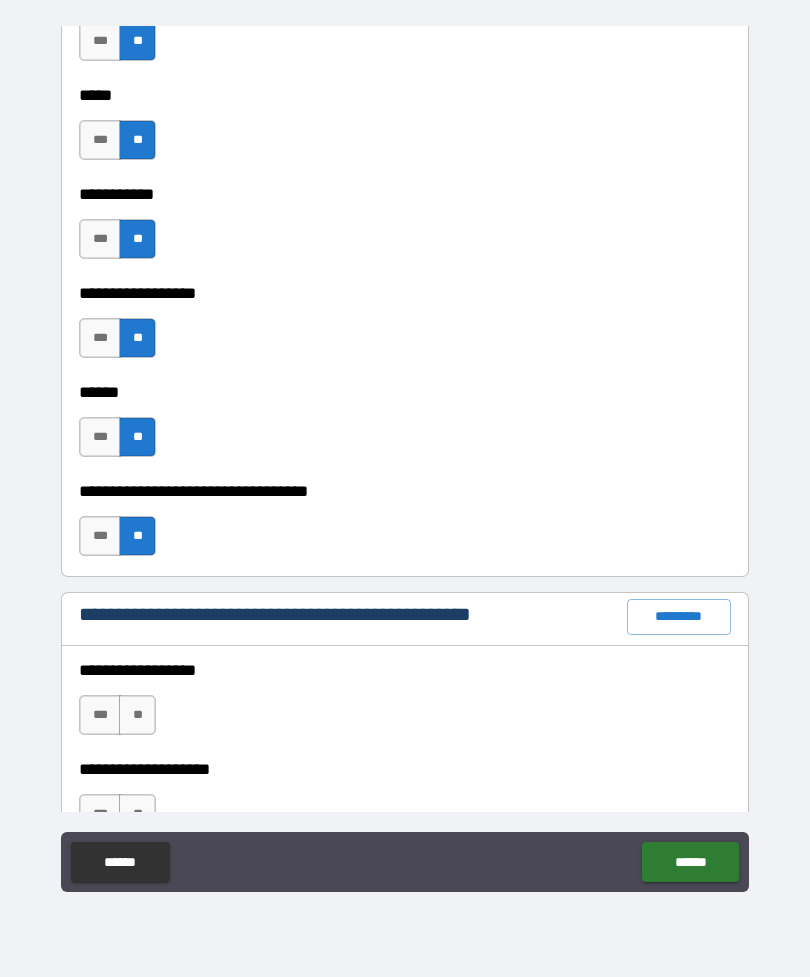 scroll, scrollTop: 2058, scrollLeft: 0, axis: vertical 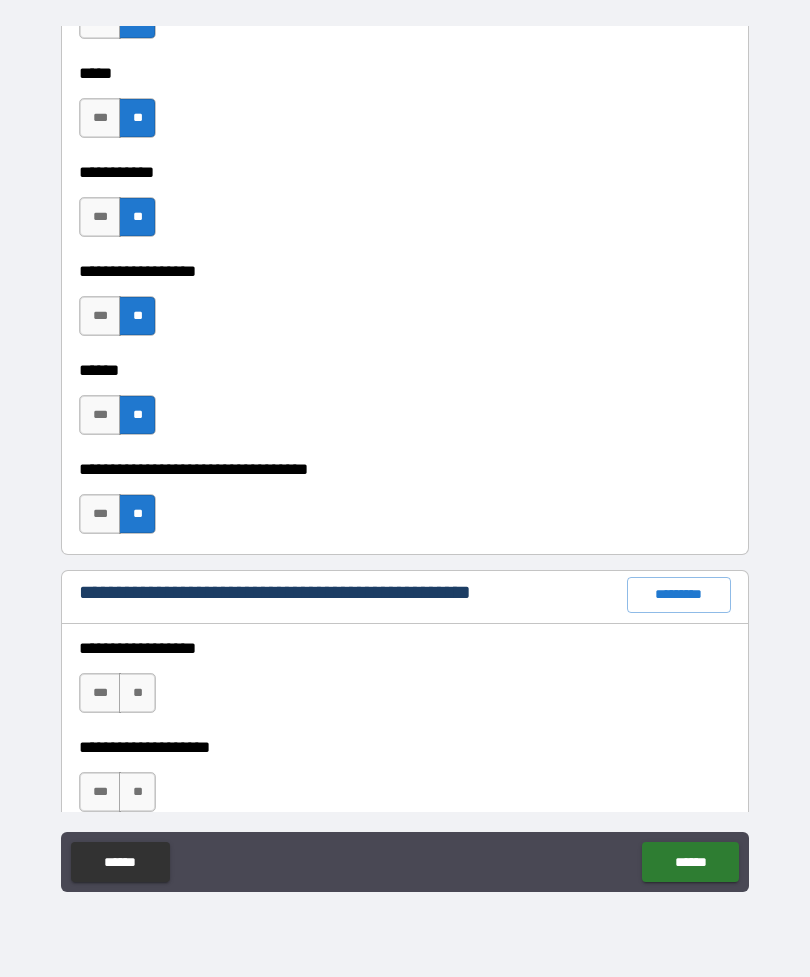click on "*********" at bounding box center [679, 595] 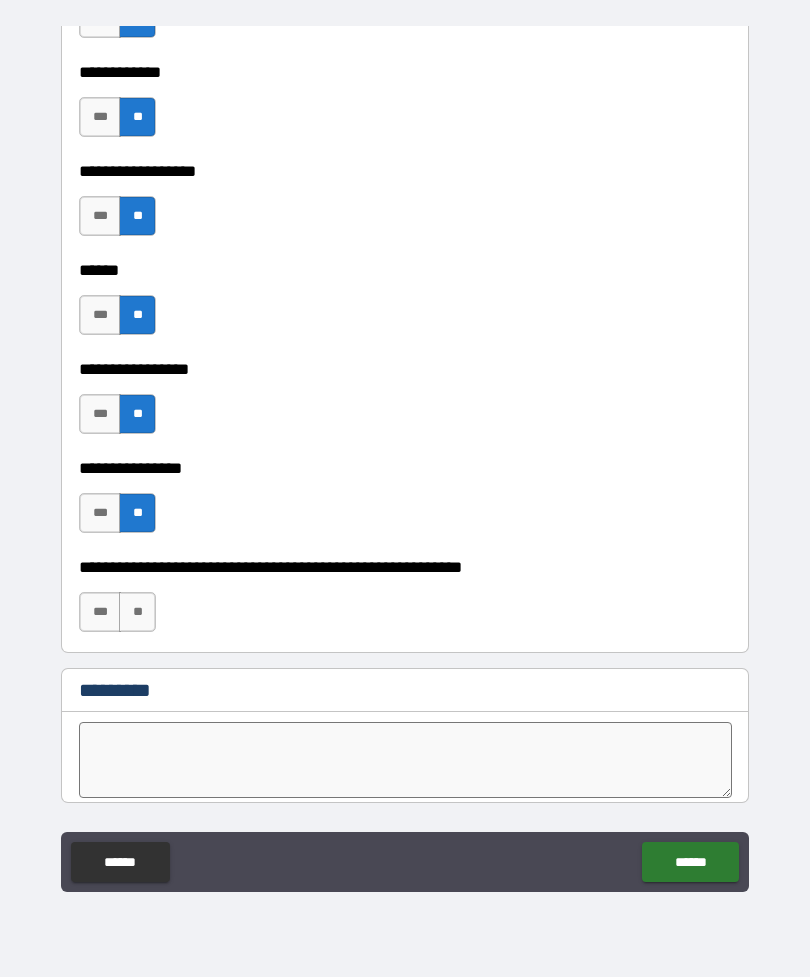 scroll, scrollTop: 9772, scrollLeft: 0, axis: vertical 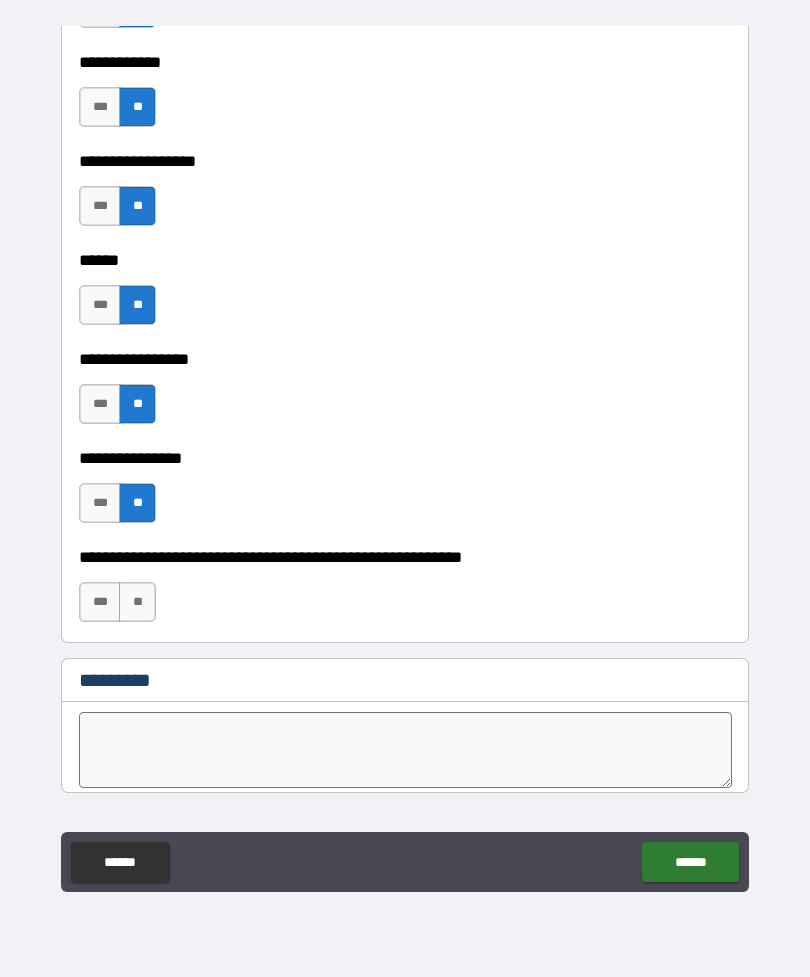 click on "**" at bounding box center [137, 602] 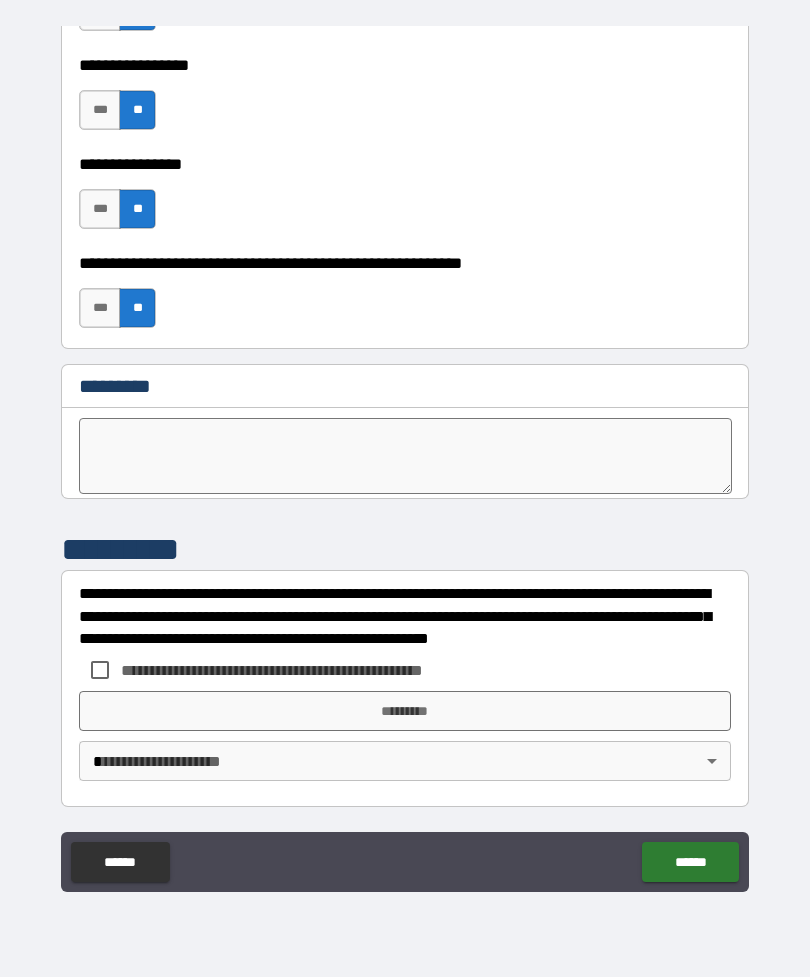 scroll, scrollTop: 10066, scrollLeft: 0, axis: vertical 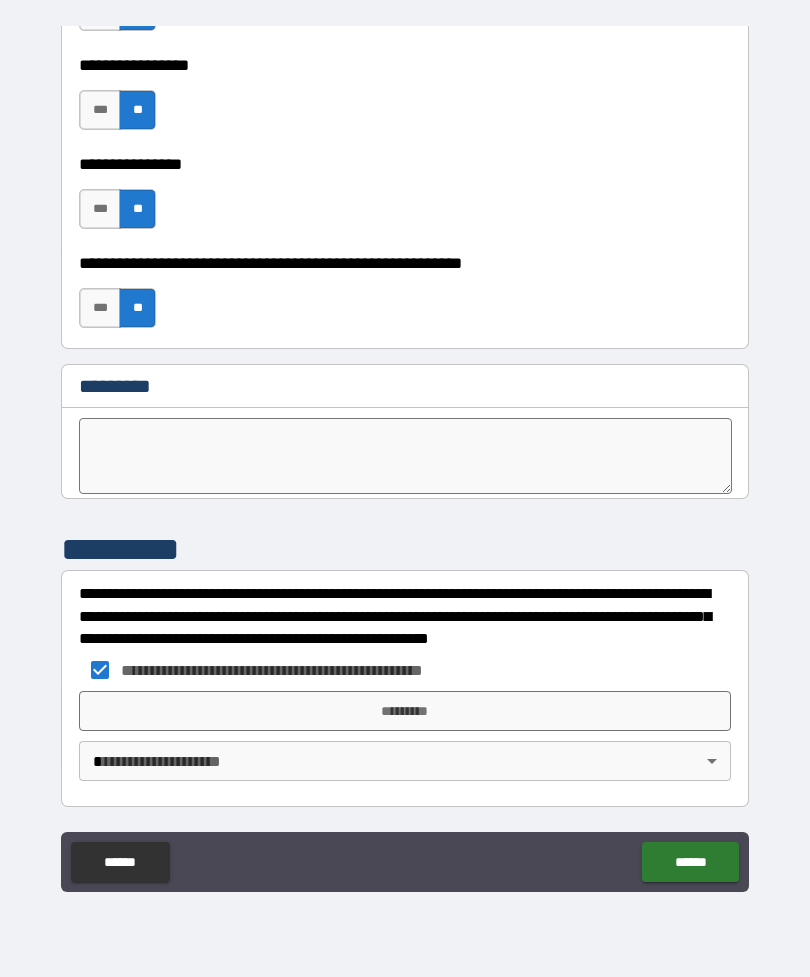 click on "*********" at bounding box center (405, 711) 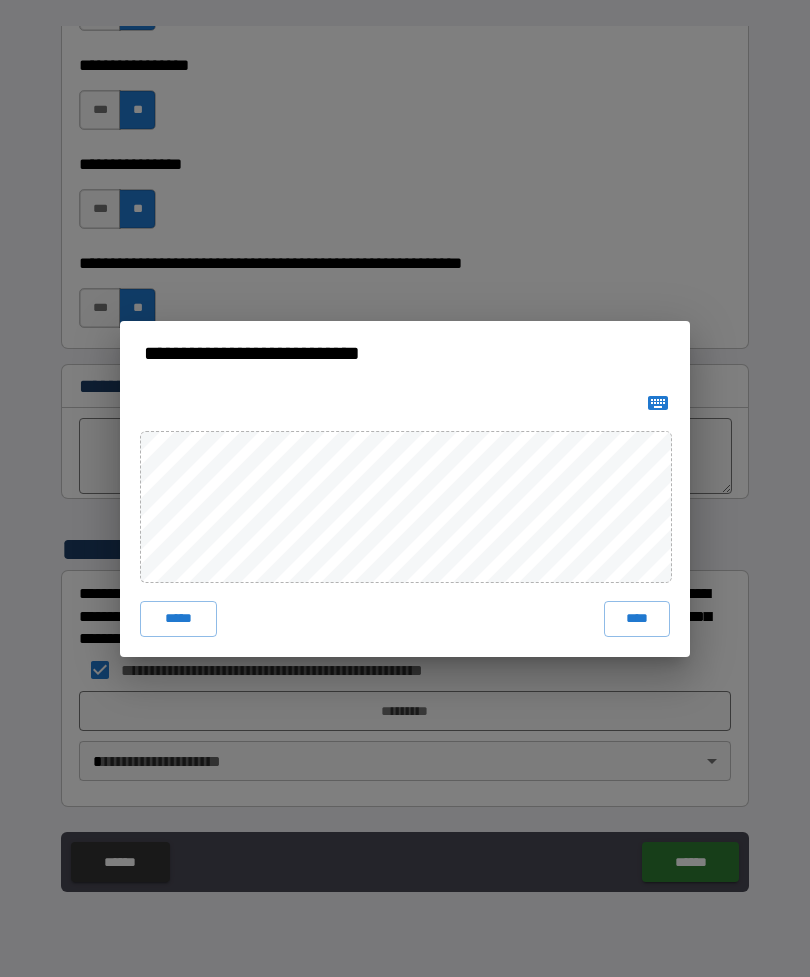 click on "****" at bounding box center (637, 619) 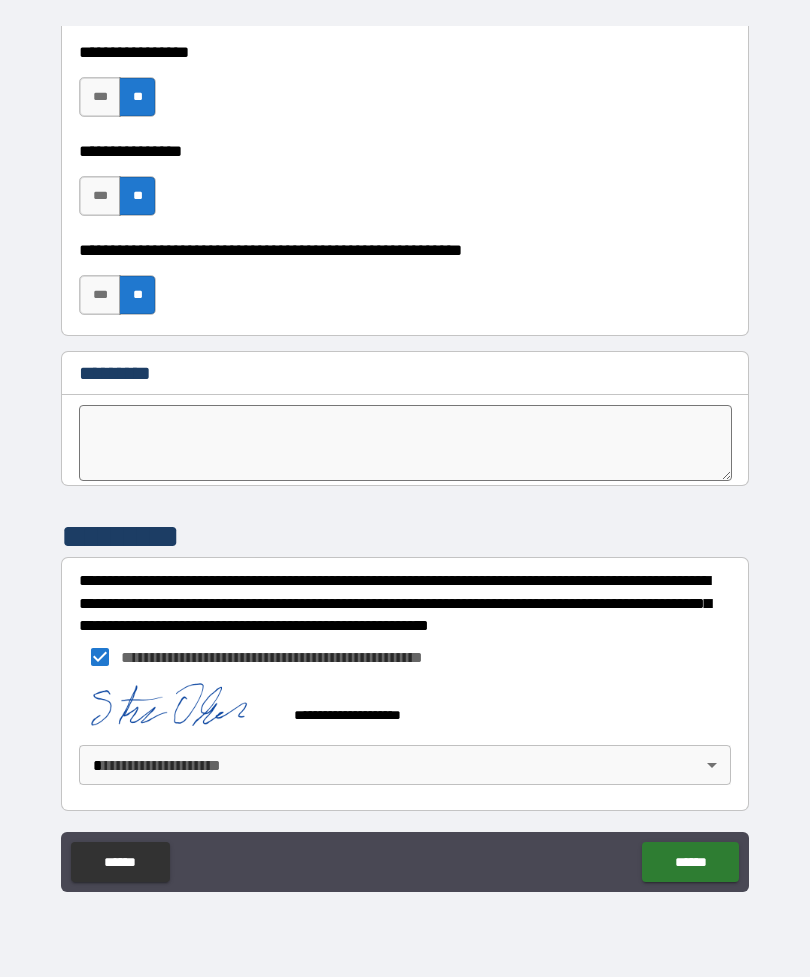 scroll, scrollTop: 10074, scrollLeft: 0, axis: vertical 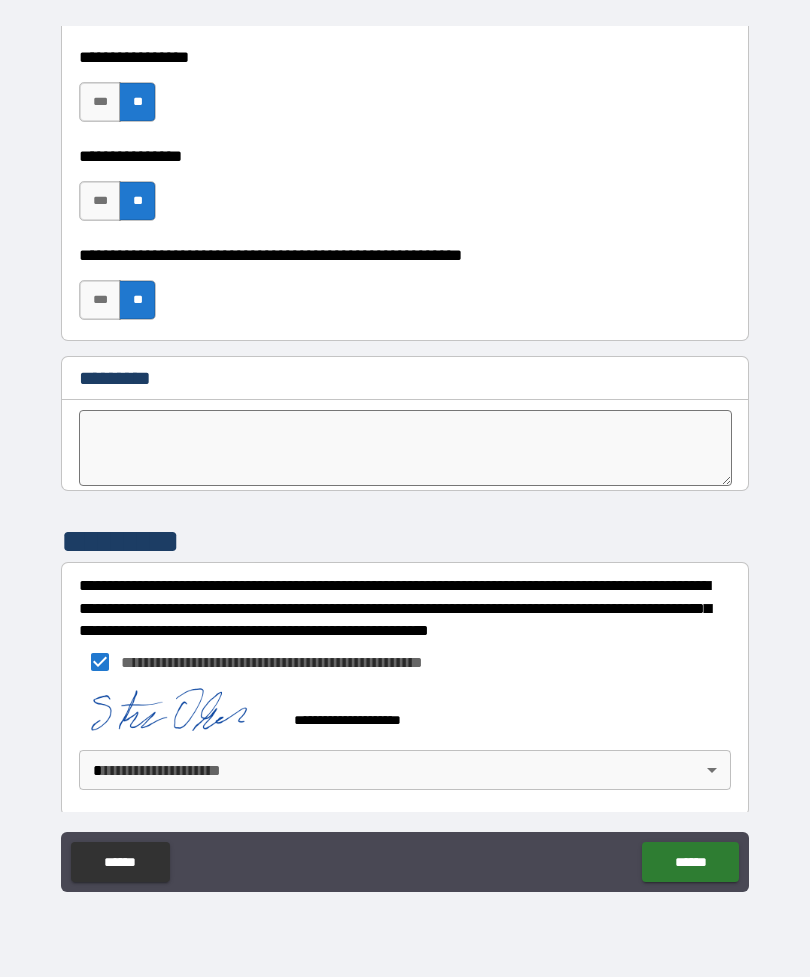 click on "**********" at bounding box center [405, 456] 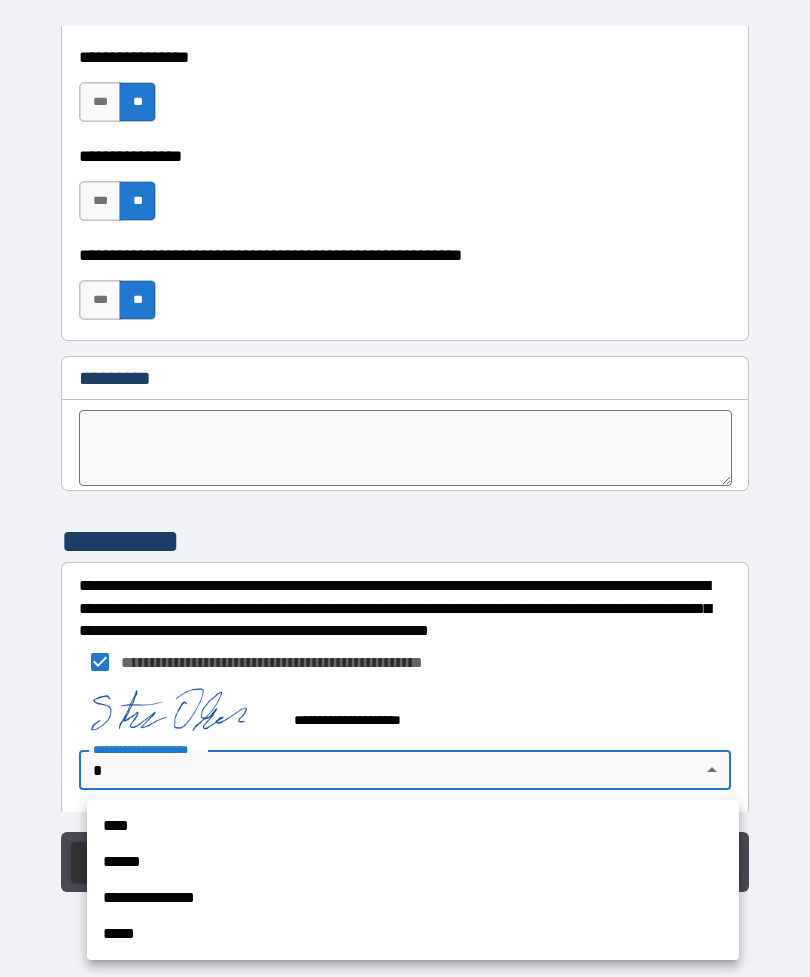 click on "****" at bounding box center [413, 826] 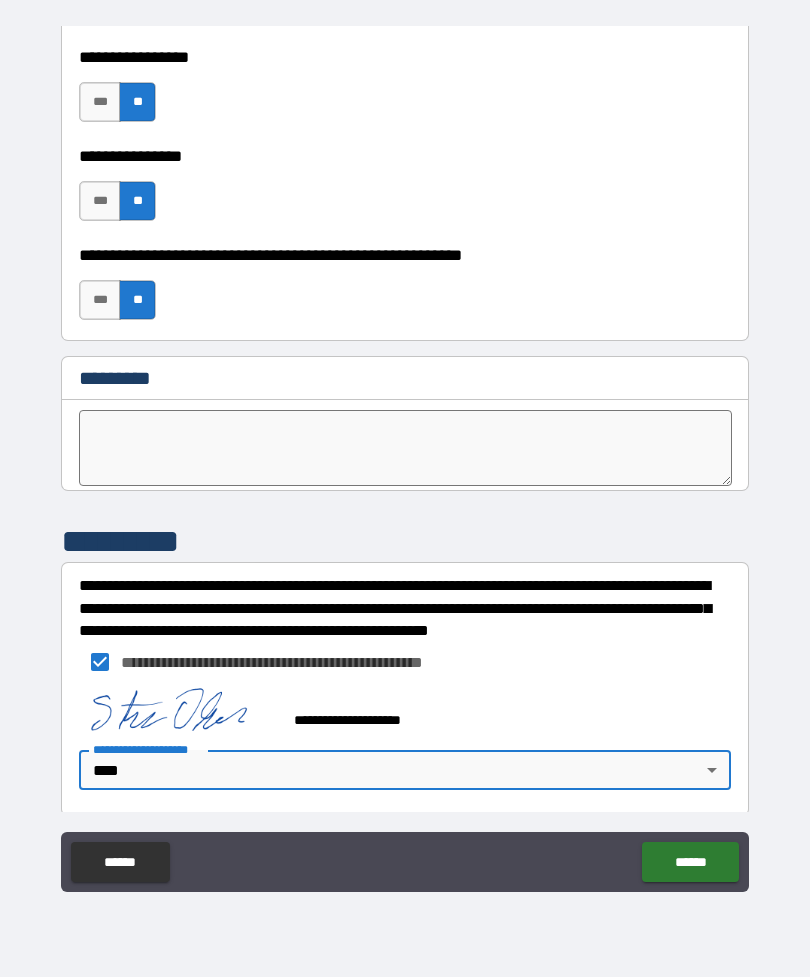 click on "******" at bounding box center [690, 862] 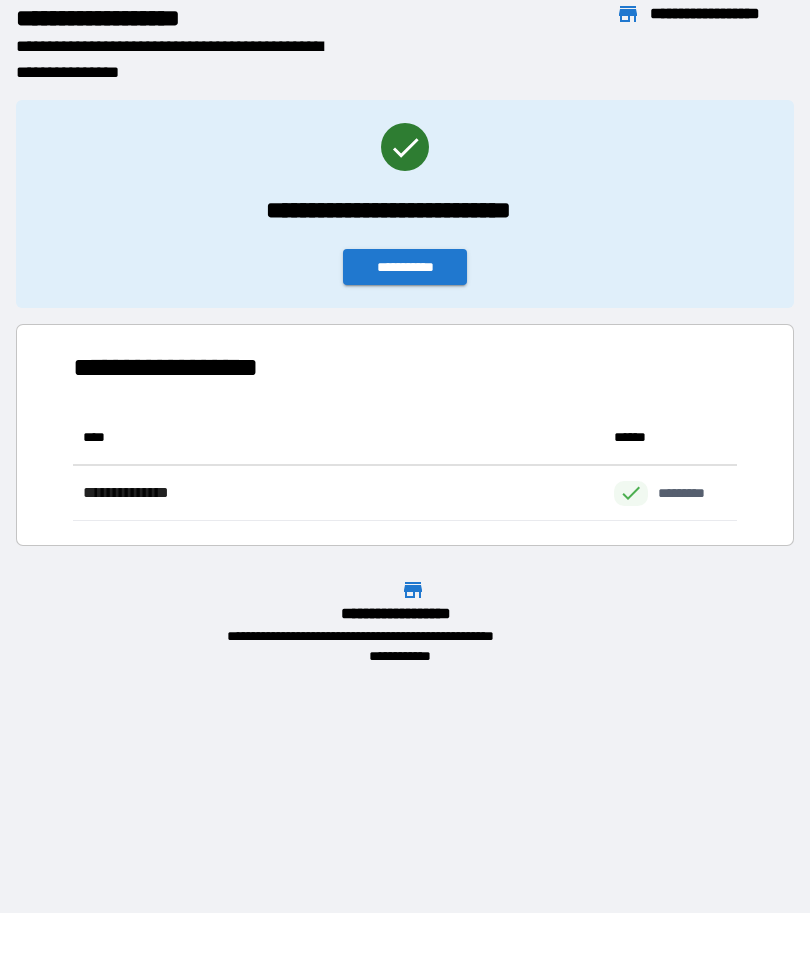 scroll, scrollTop: 1, scrollLeft: 1, axis: both 